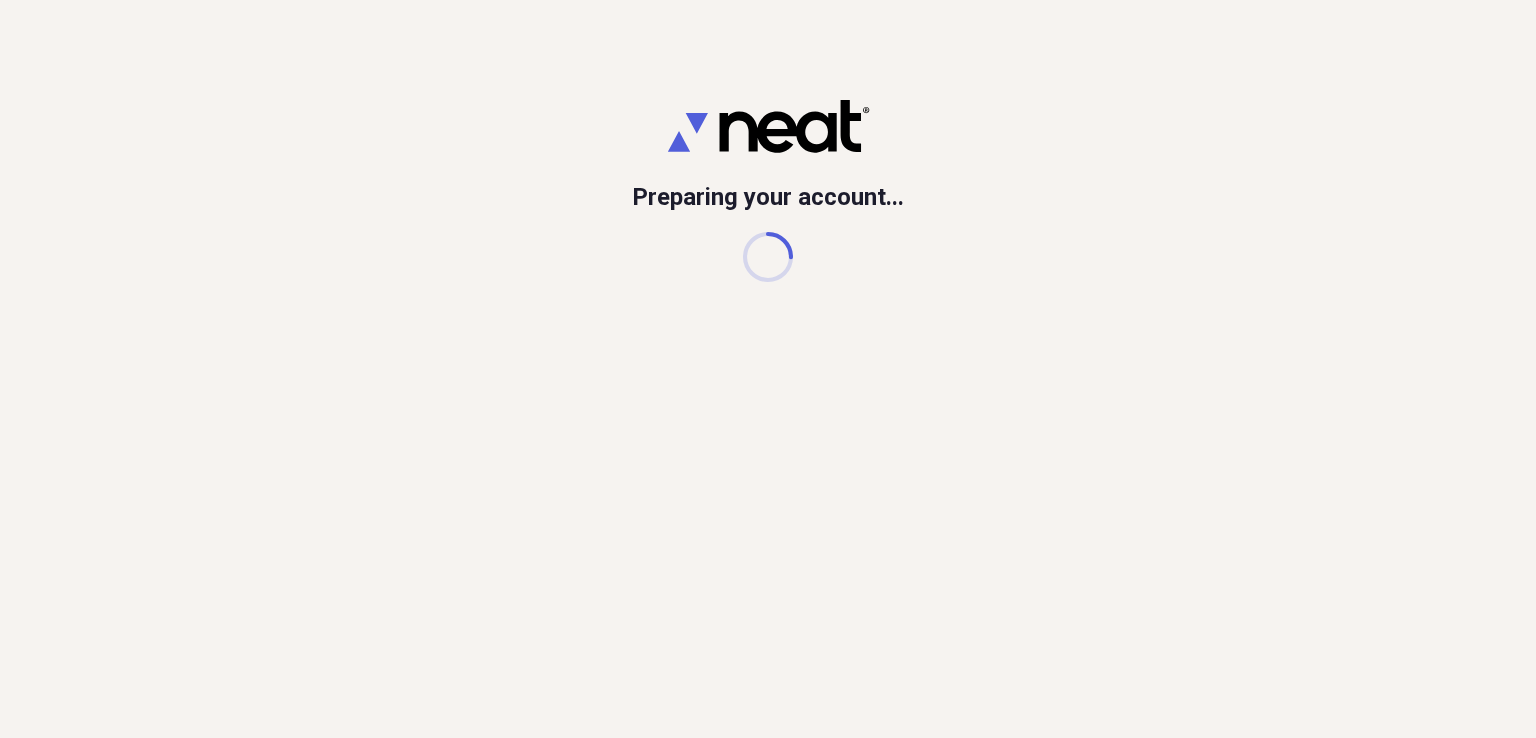 scroll, scrollTop: 0, scrollLeft: 0, axis: both 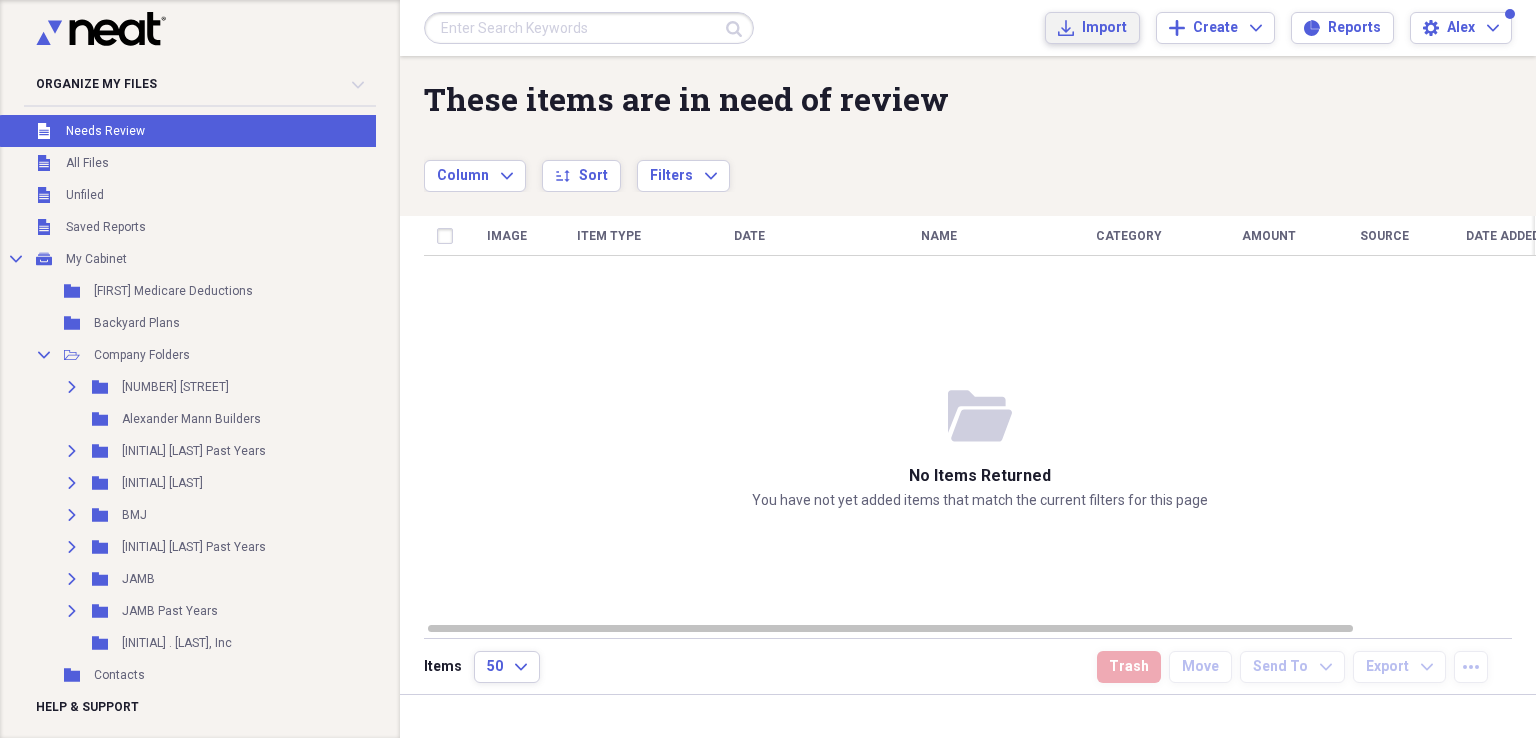 click on "Import" at bounding box center [1104, 28] 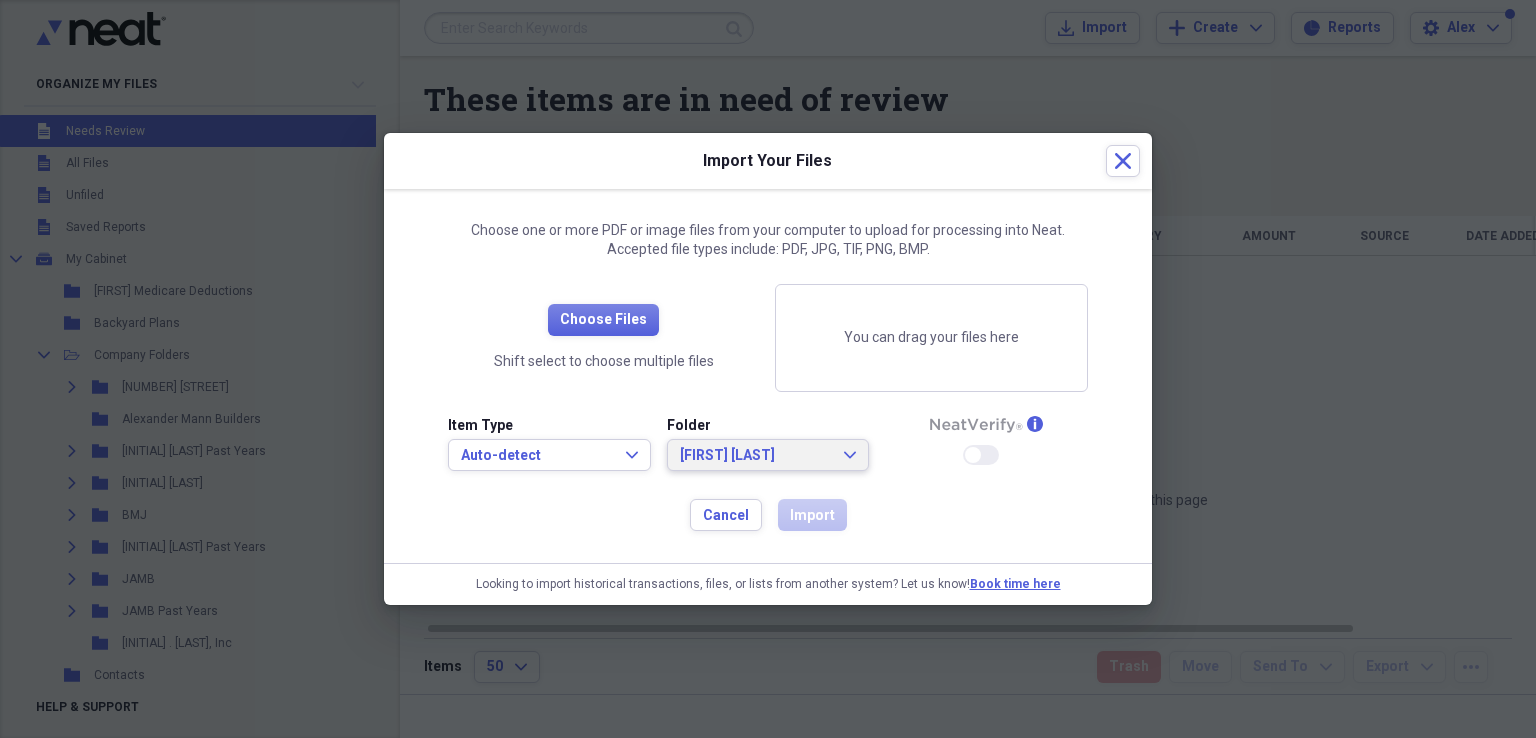 click on "Expand" 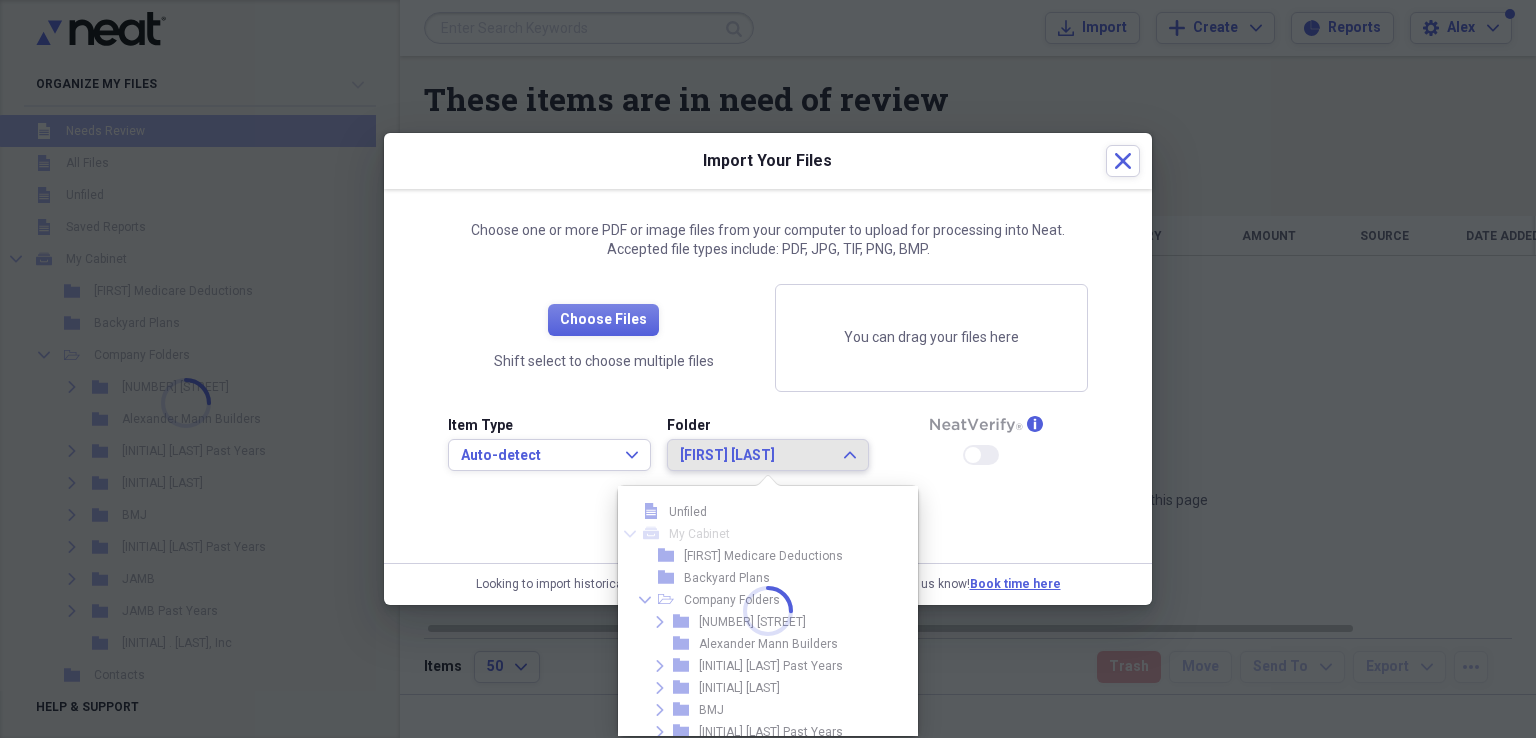 scroll, scrollTop: 187, scrollLeft: 0, axis: vertical 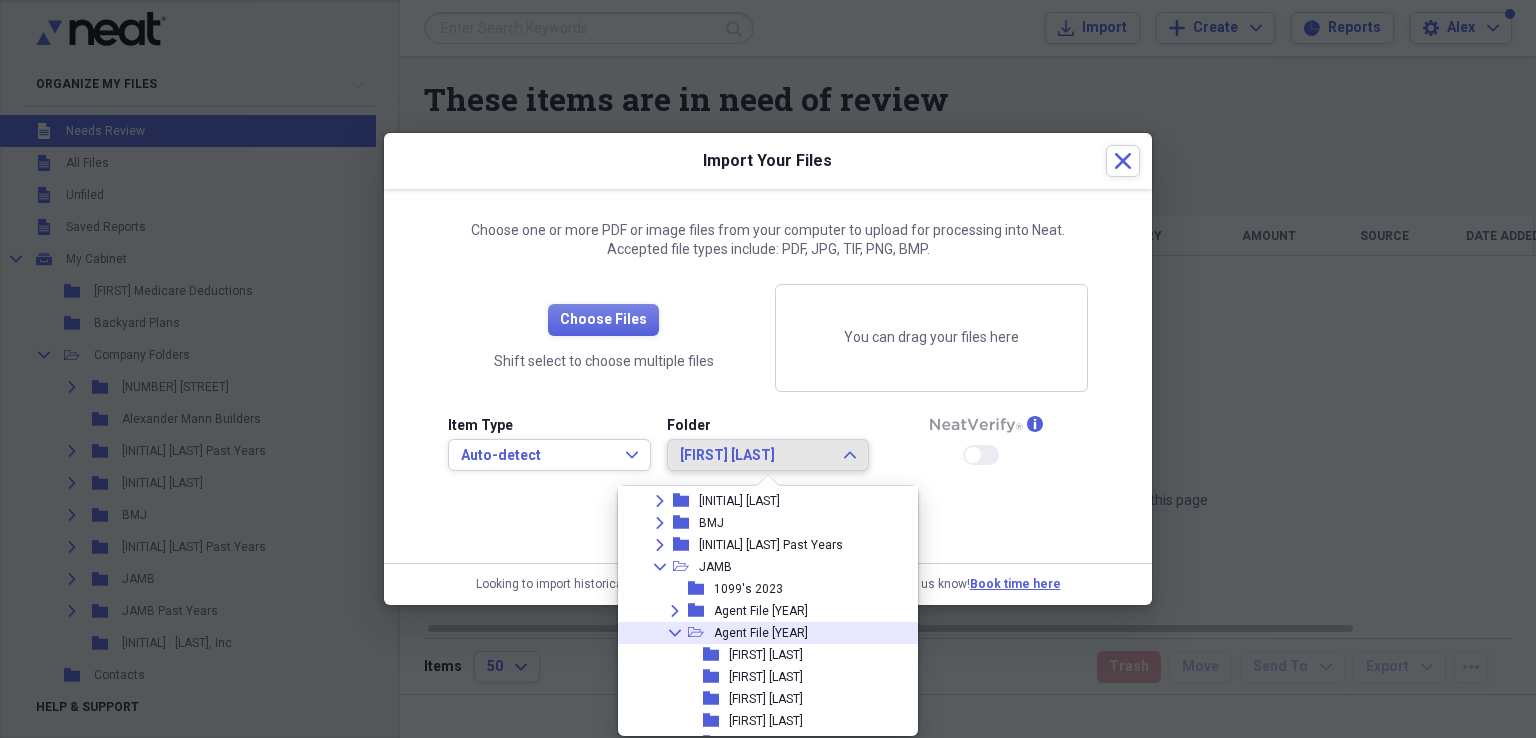click on "Collapse" 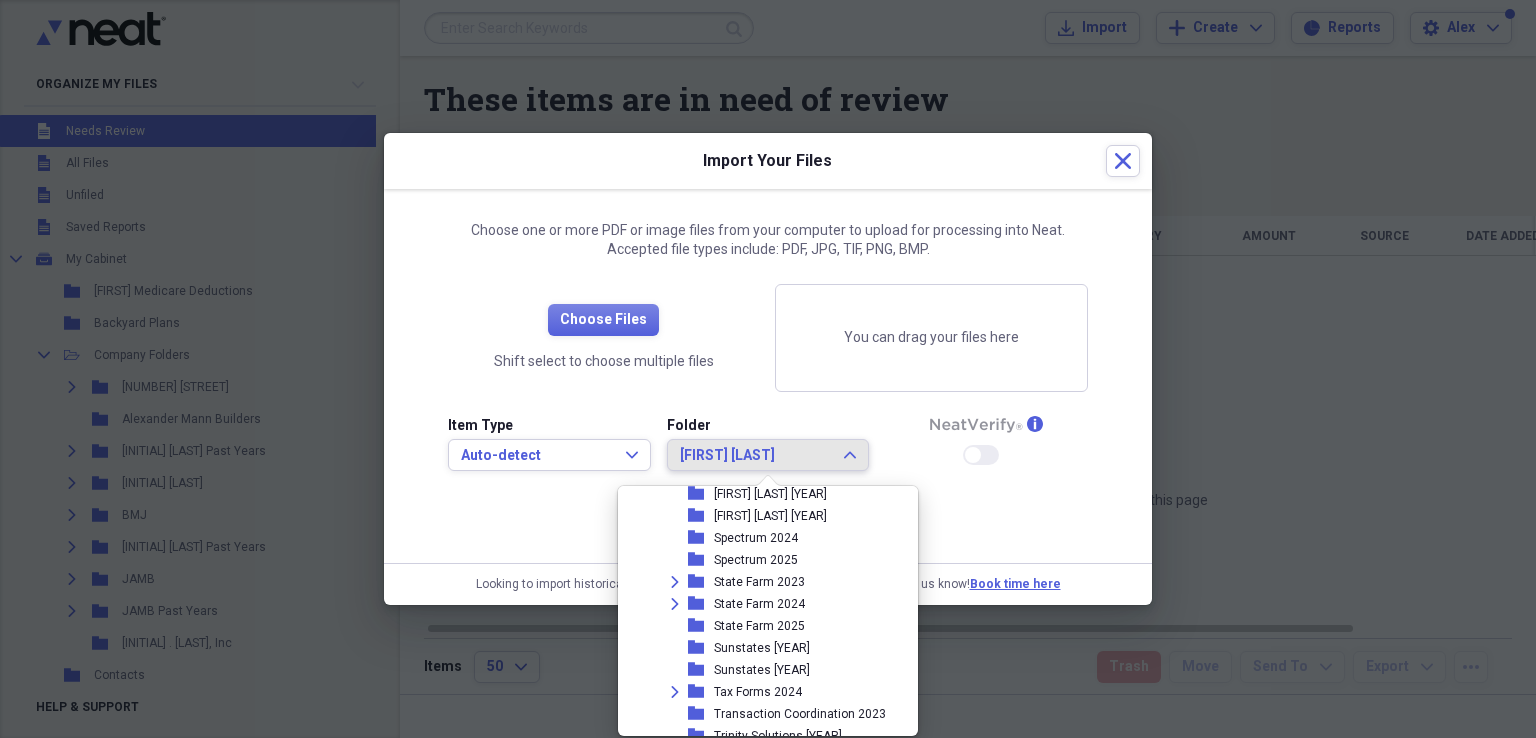 scroll, scrollTop: 1887, scrollLeft: 0, axis: vertical 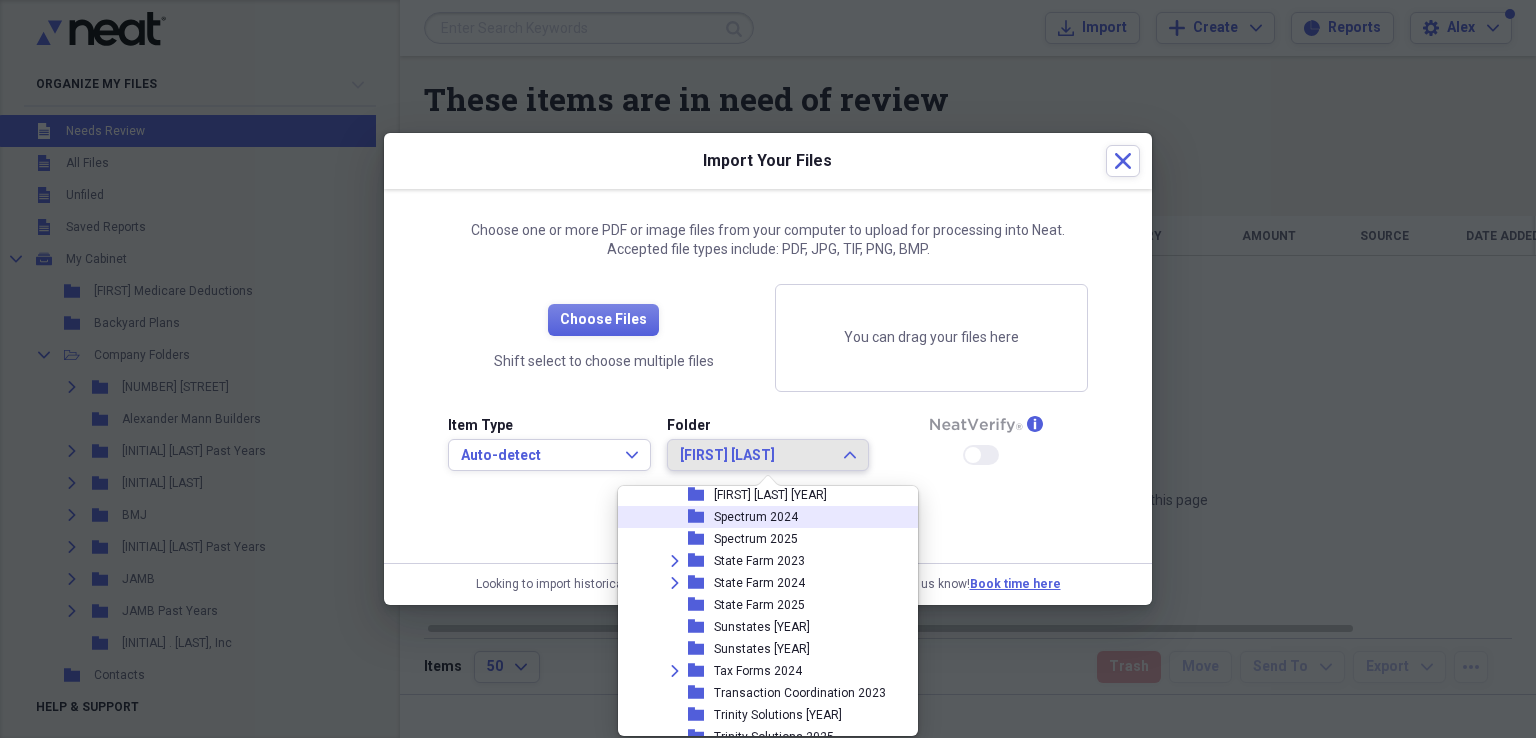 click 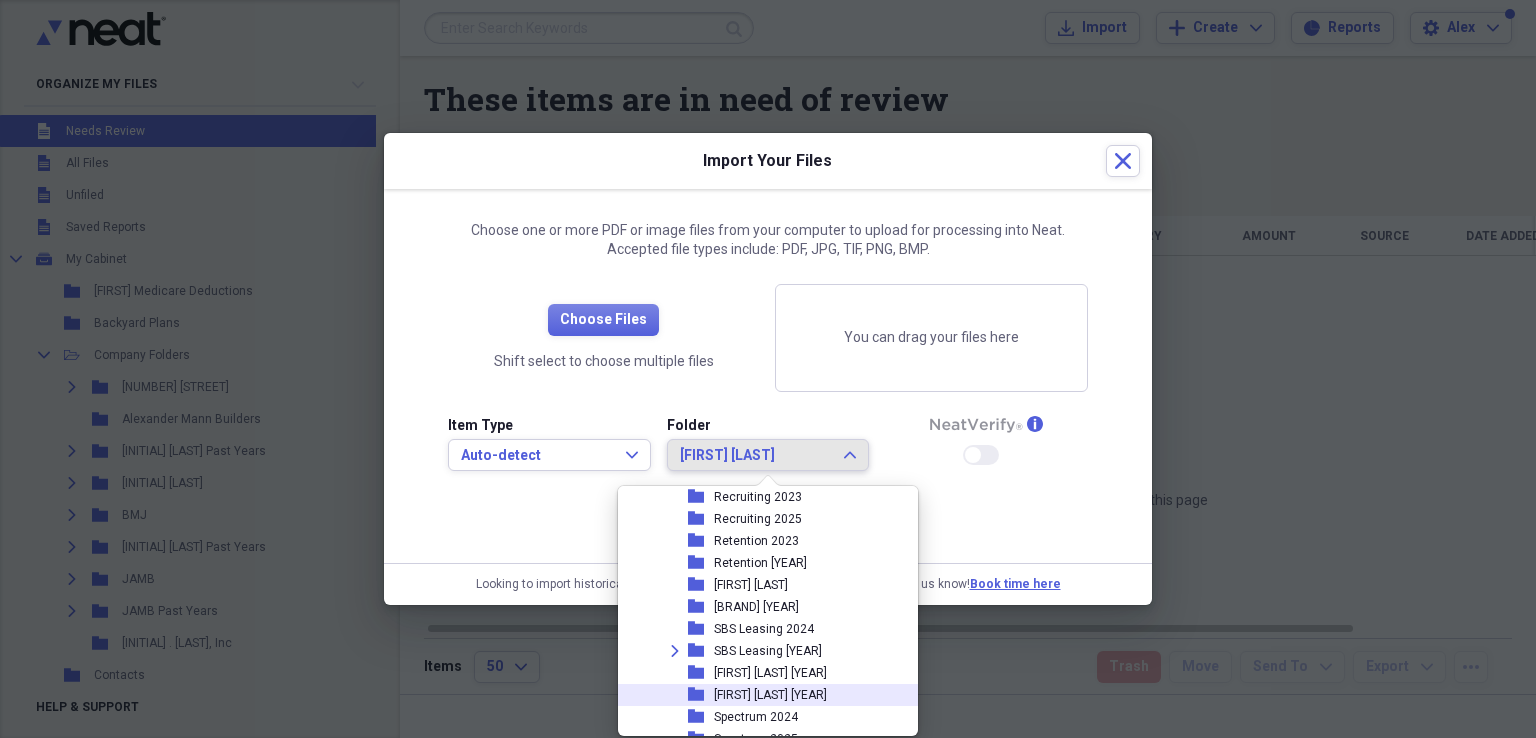 scroll, scrollTop: 1787, scrollLeft: 0, axis: vertical 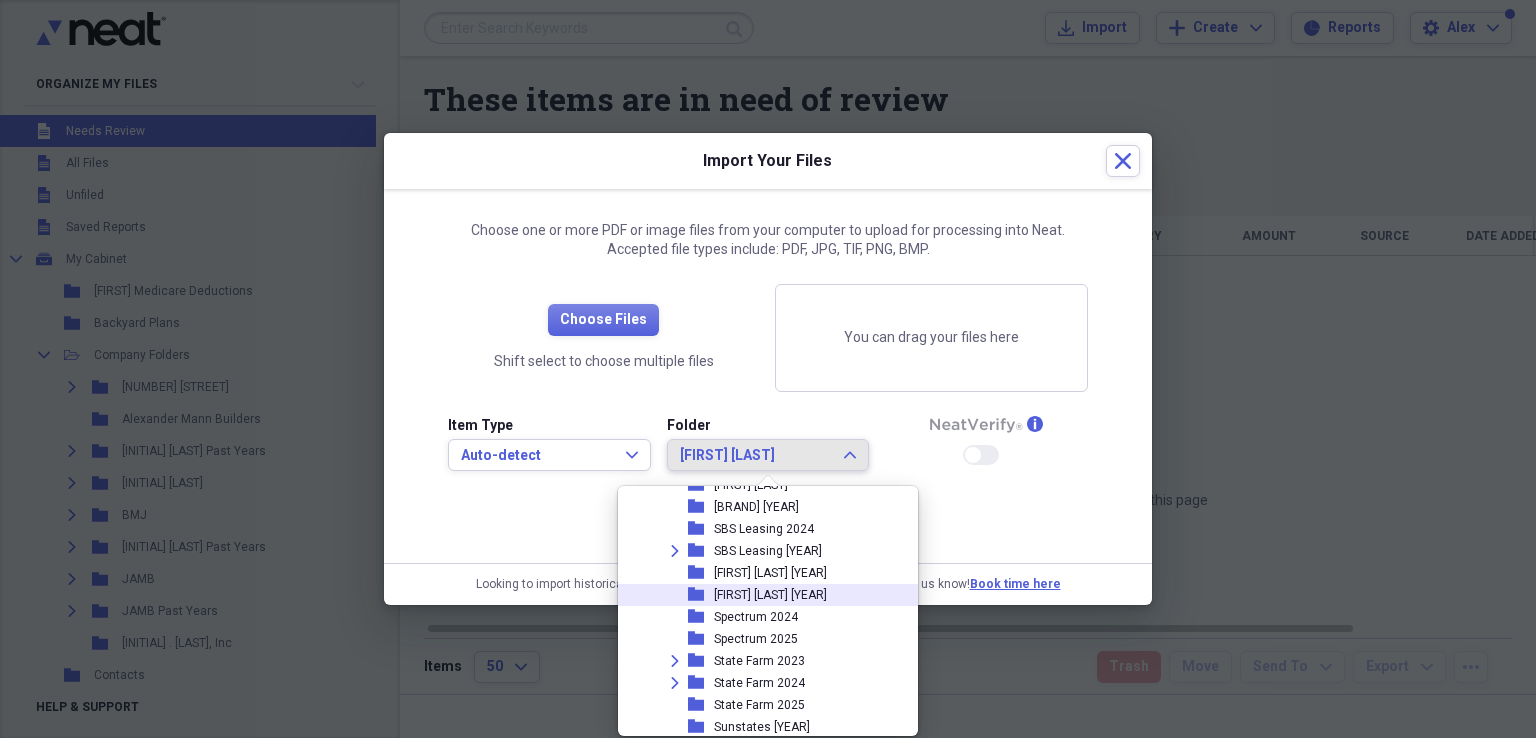 click on "[FIRST] [LAST] [YEAR]" at bounding box center [770, 595] 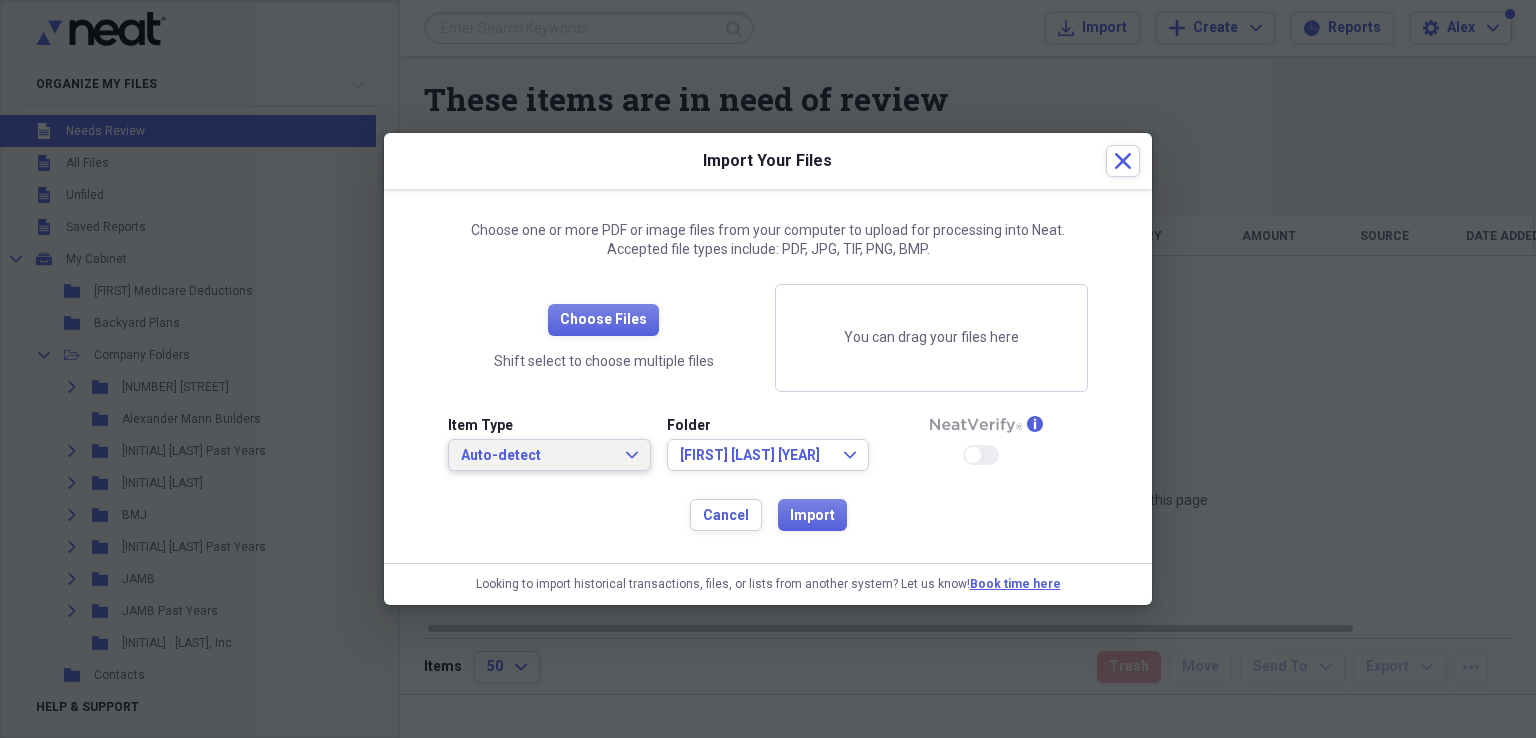 click on "Expand" 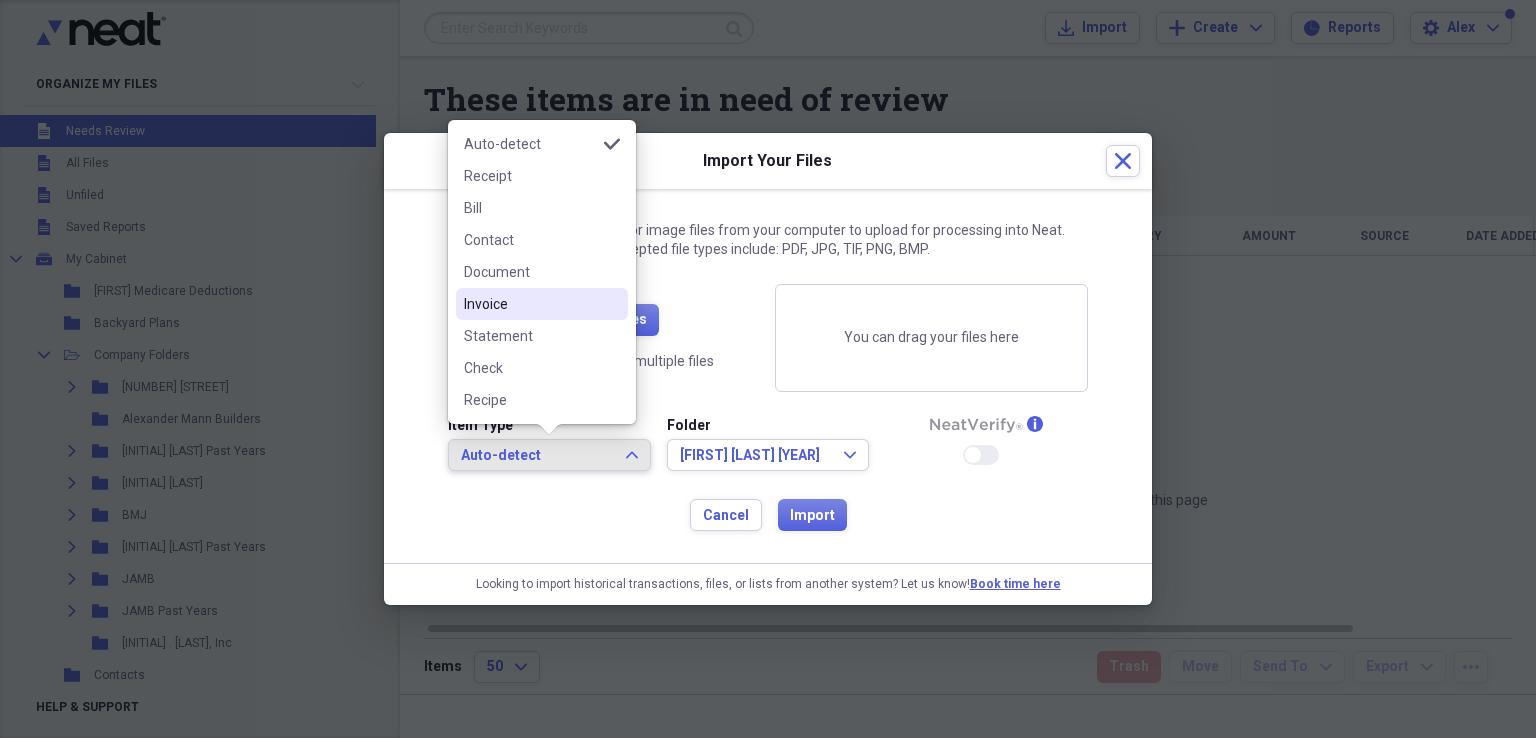 click on "Invoice" at bounding box center [530, 304] 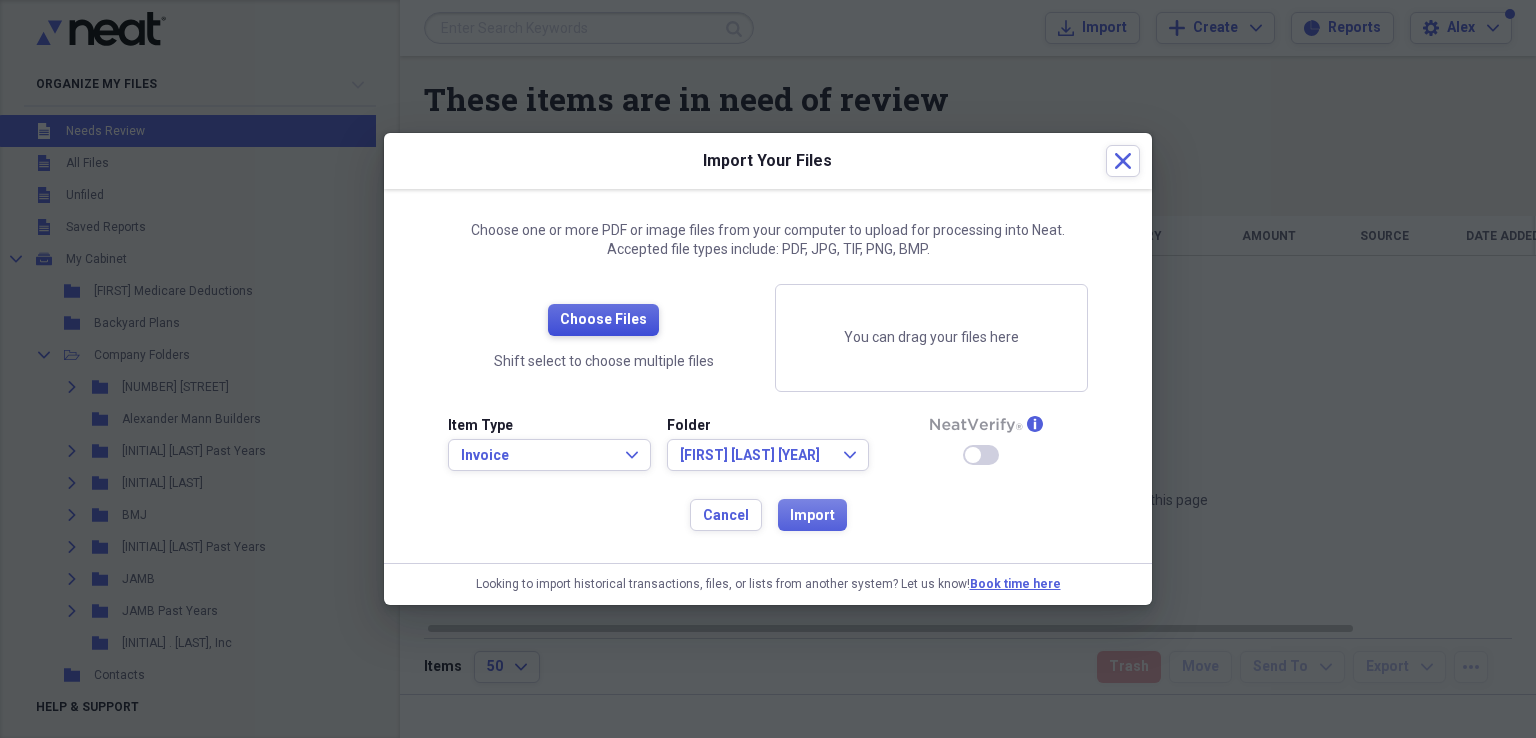 click on "Choose Files" at bounding box center [603, 320] 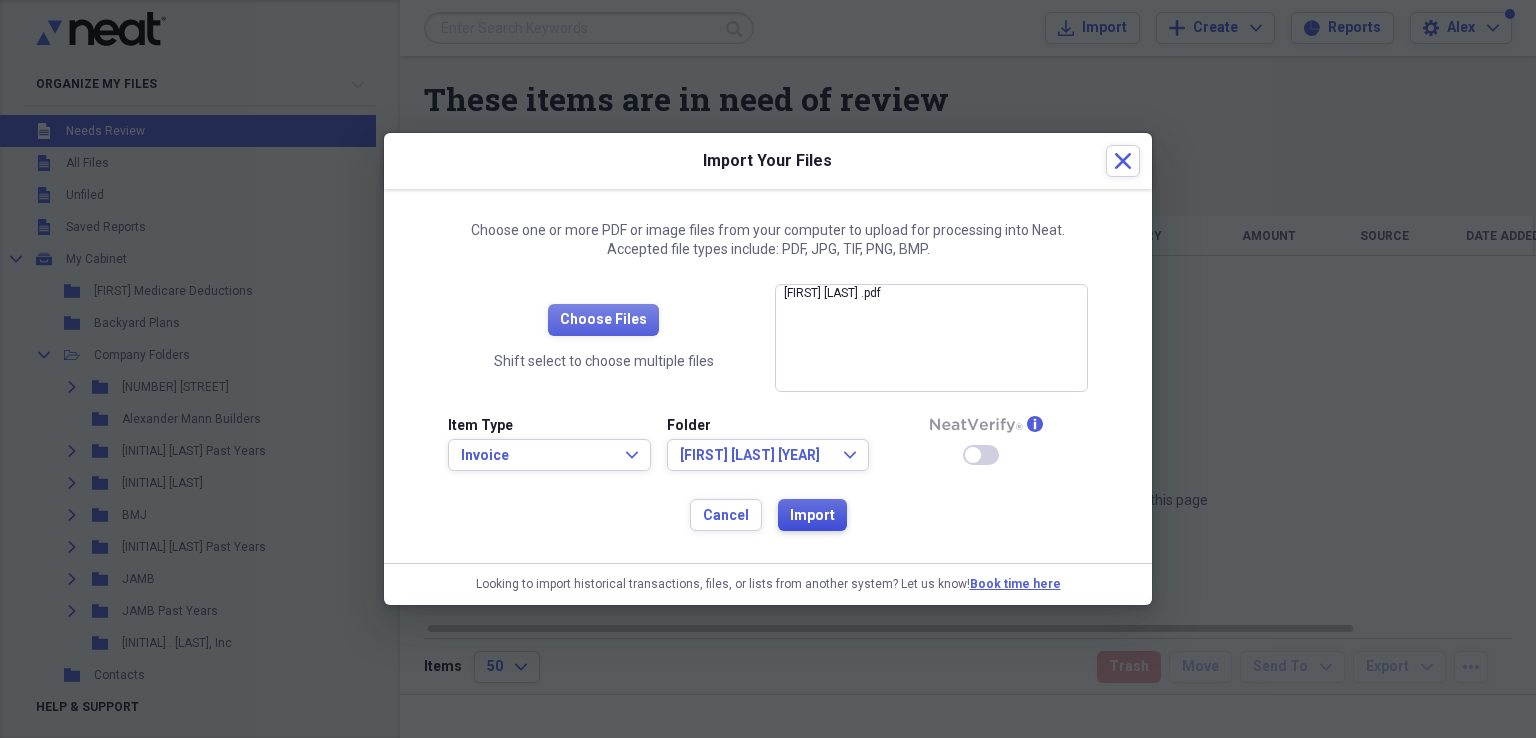 click on "Import" at bounding box center [812, 516] 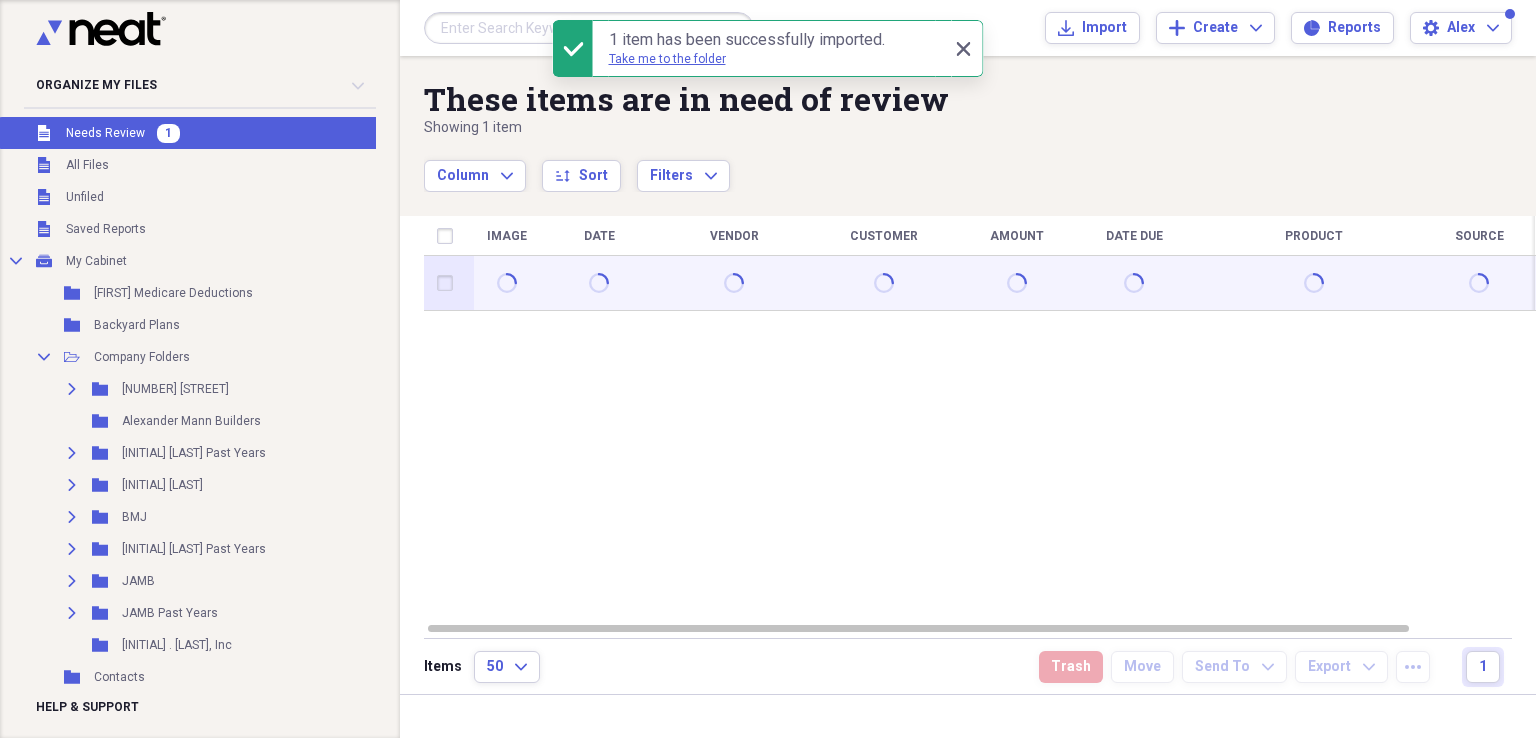 click at bounding box center [449, 283] 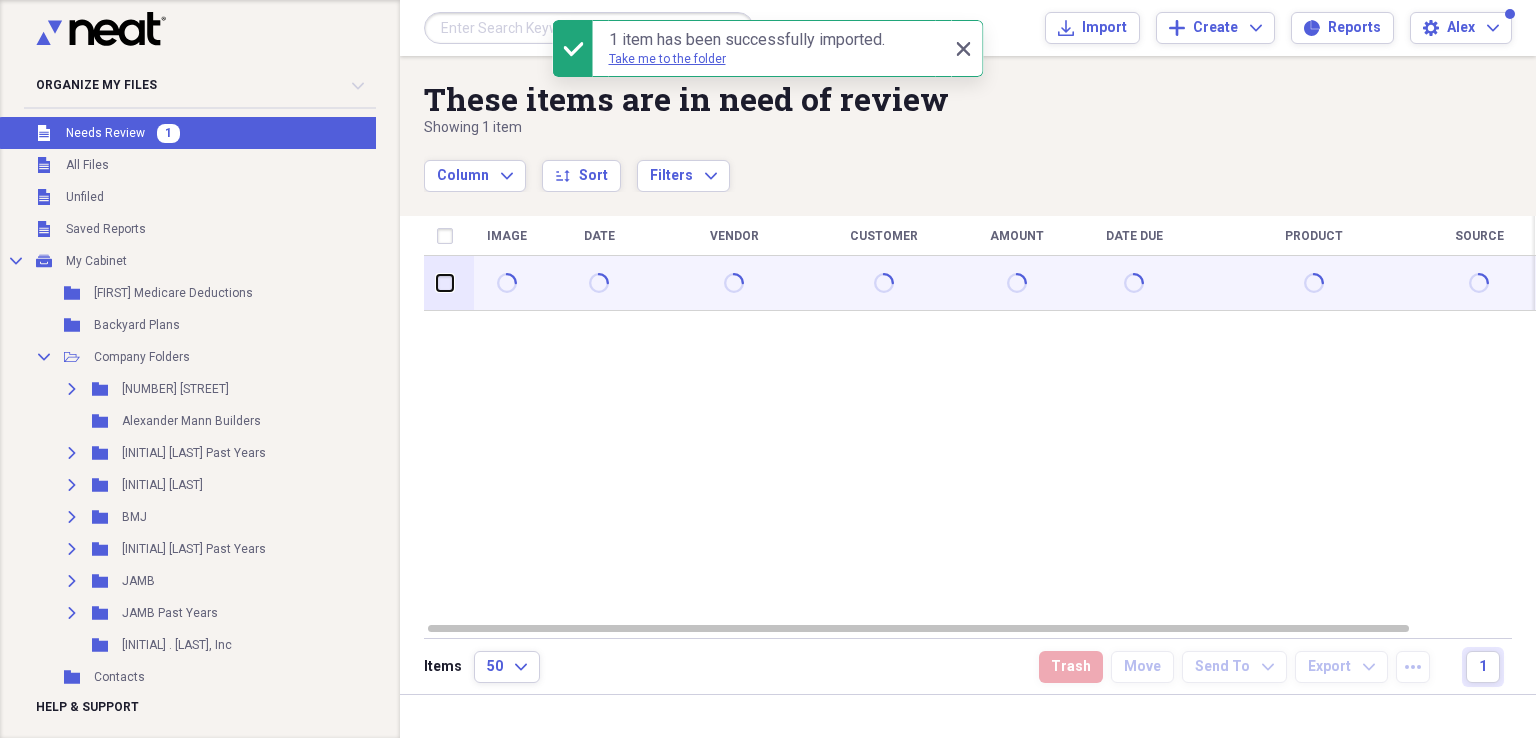 click at bounding box center [437, 283] 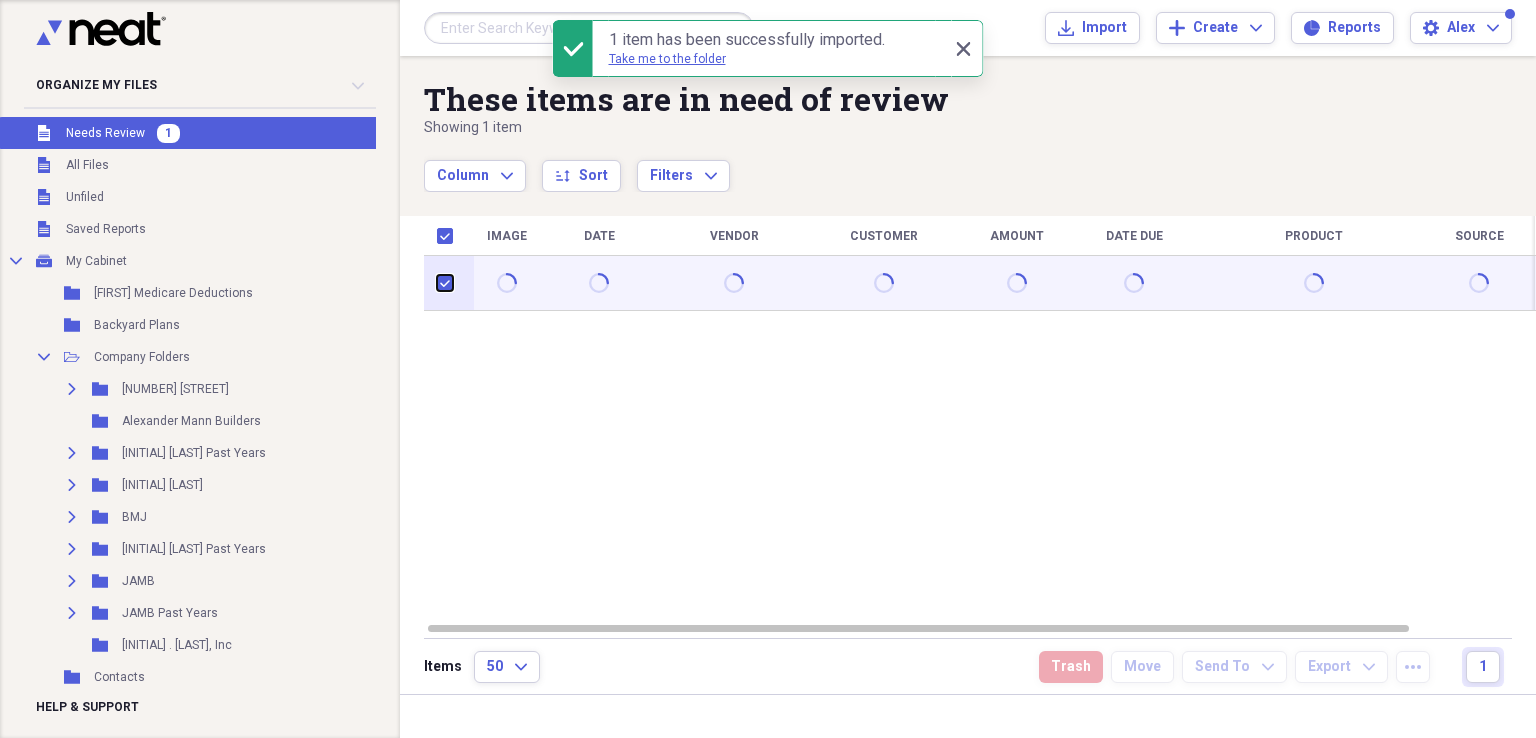 checkbox on "true" 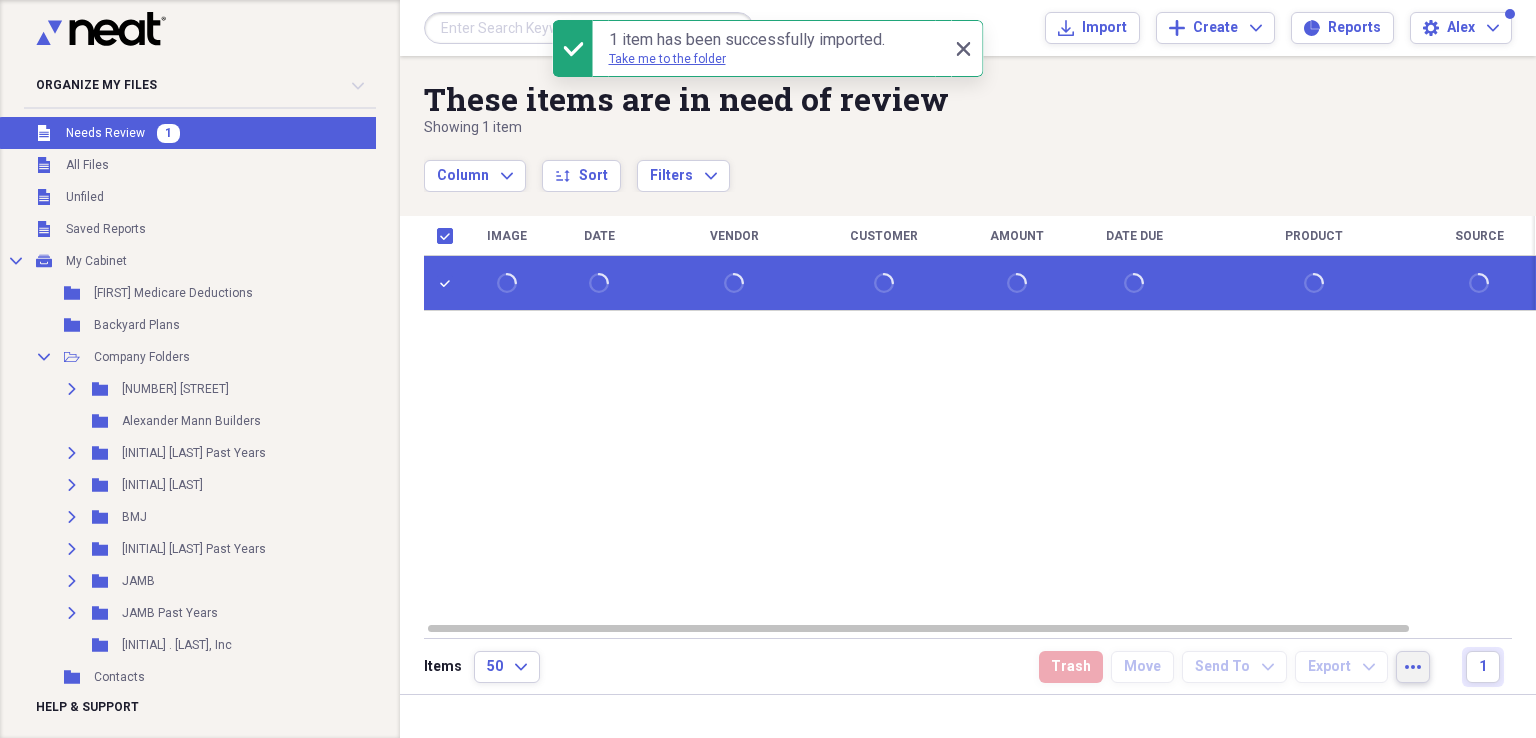 click on "more" at bounding box center [1413, 667] 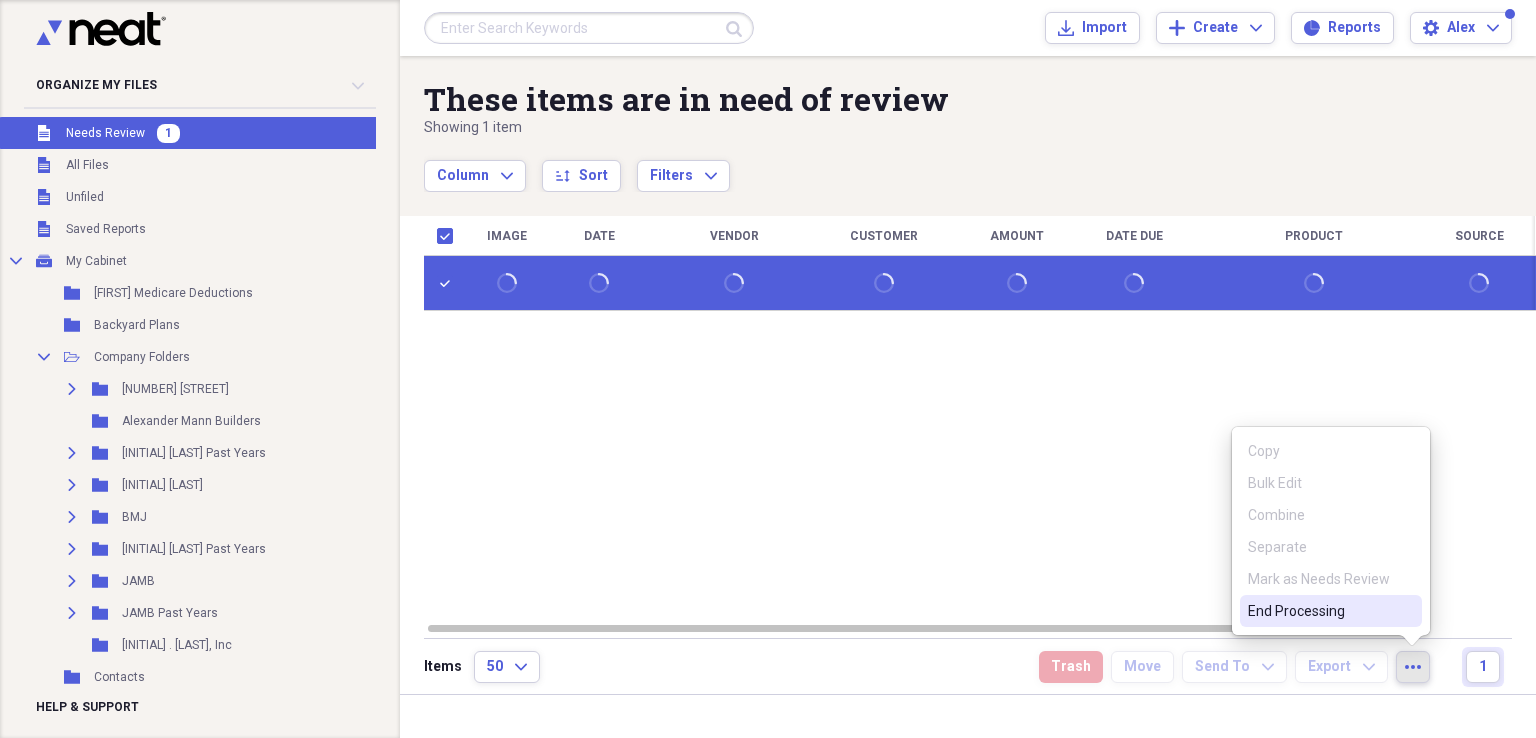 click on "End Processing" at bounding box center [1319, 611] 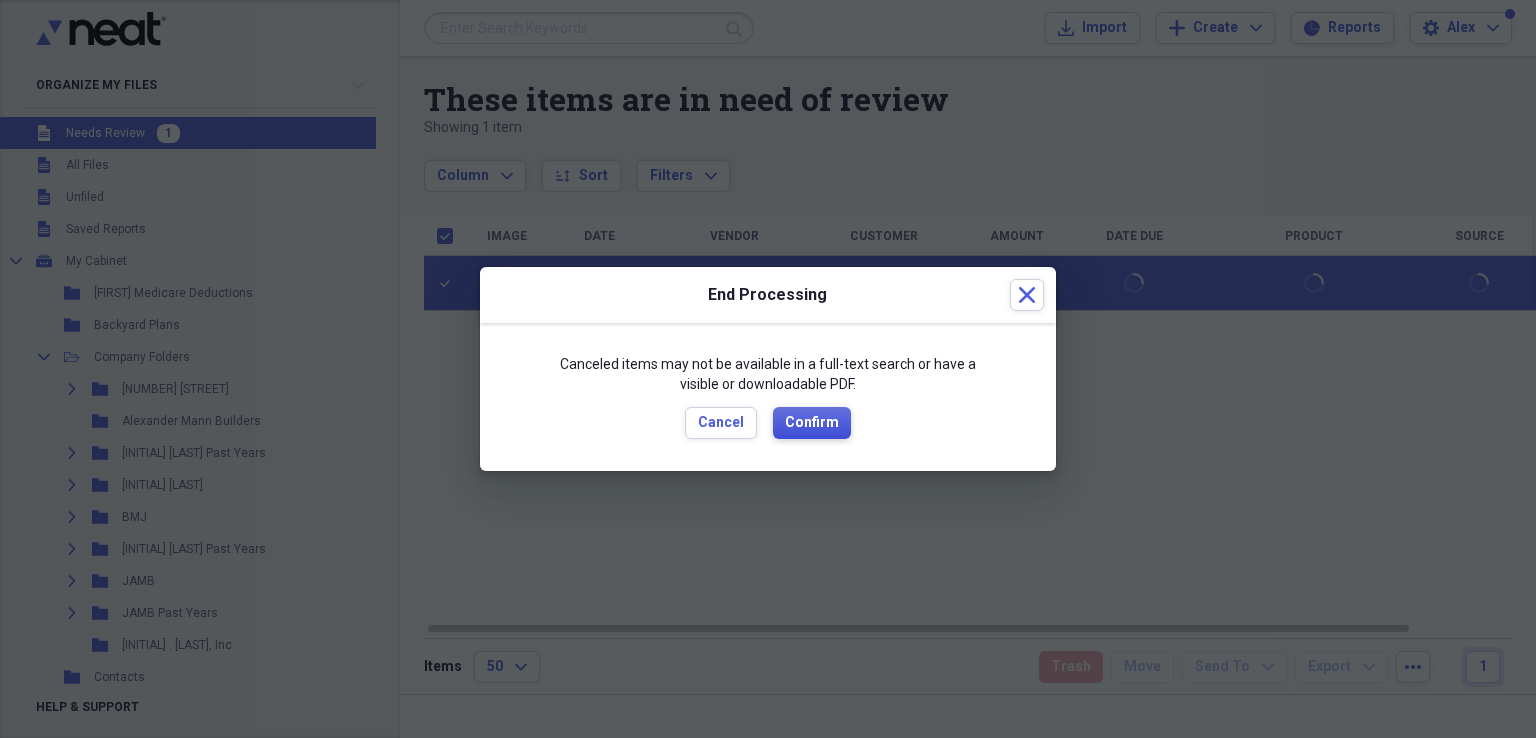click on "Confirm" at bounding box center [812, 423] 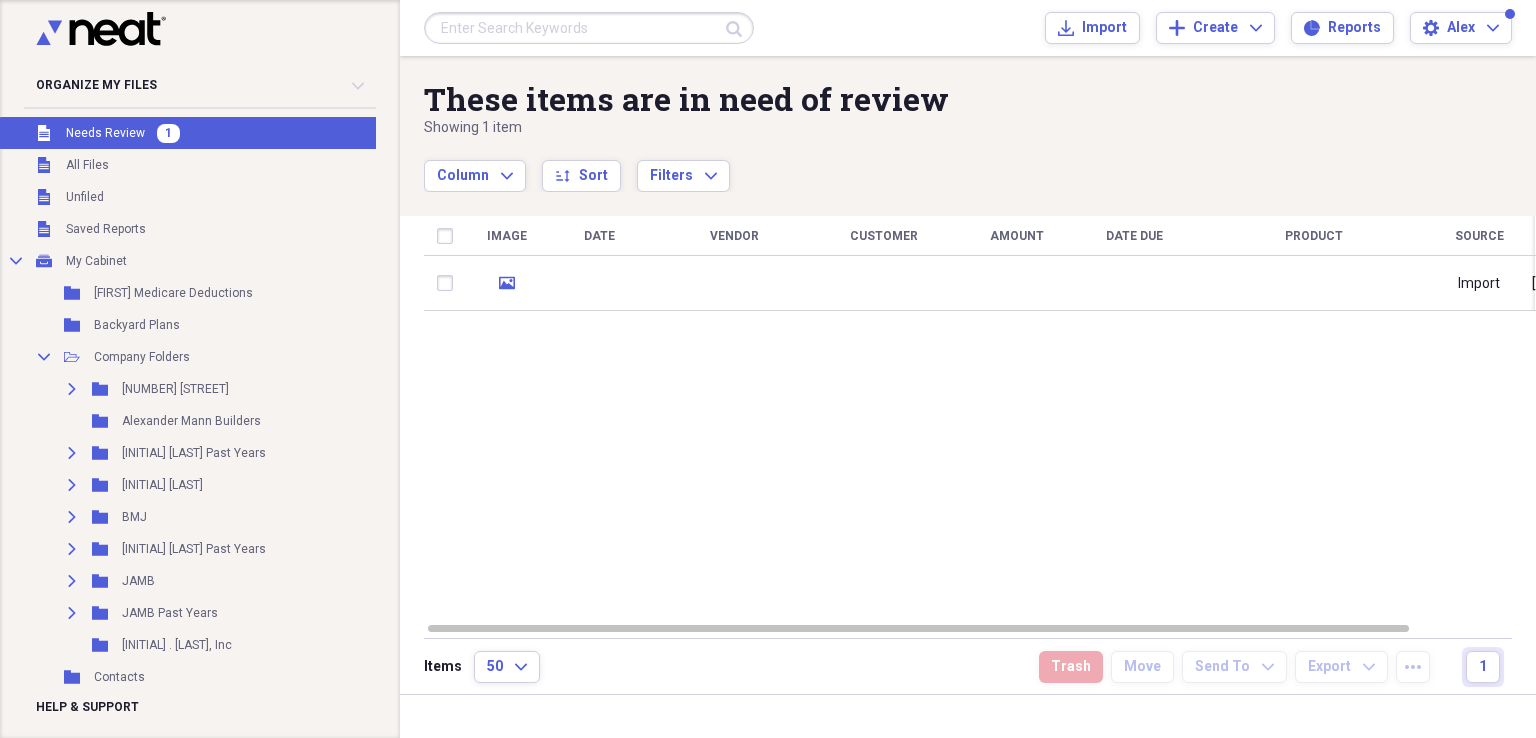 checkbox on "false" 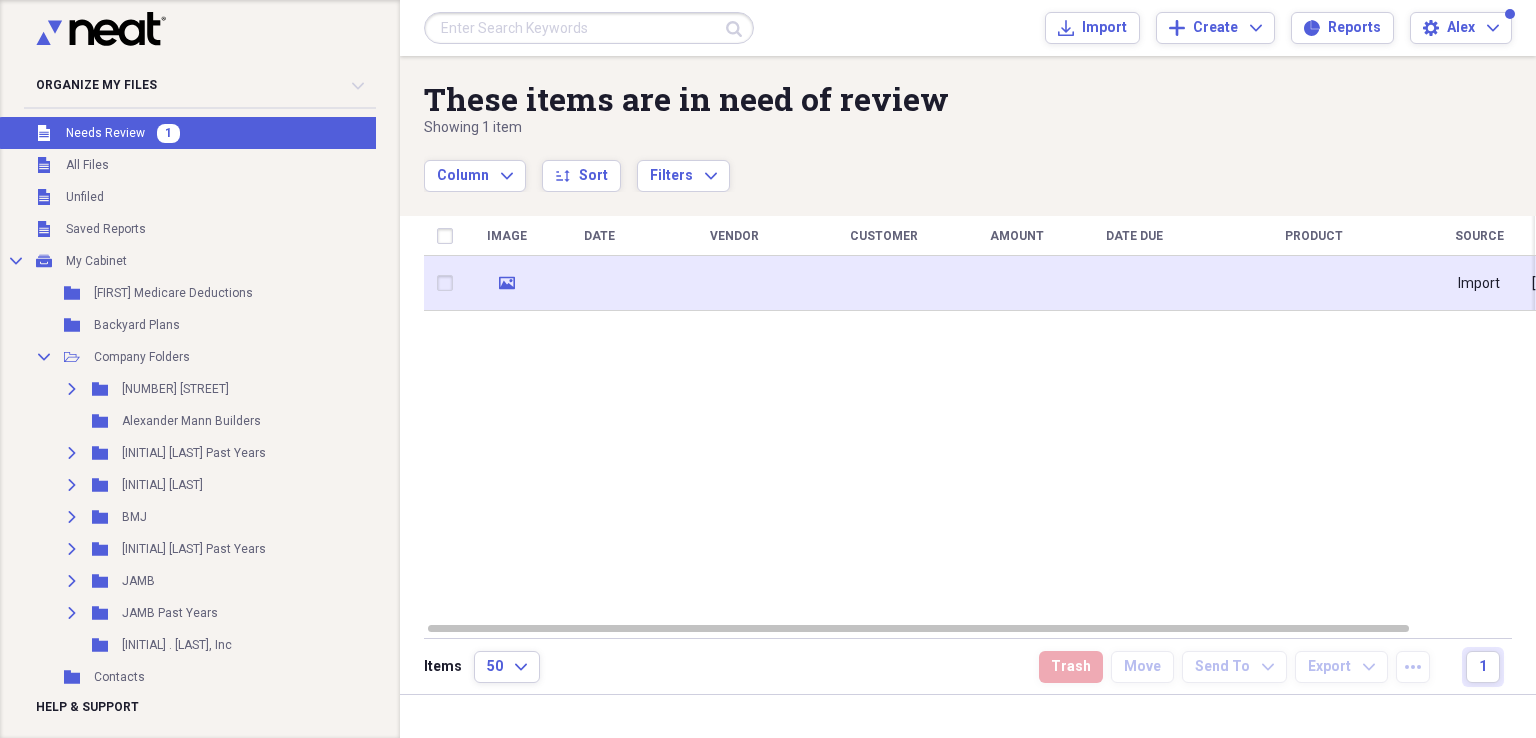 click on "media" 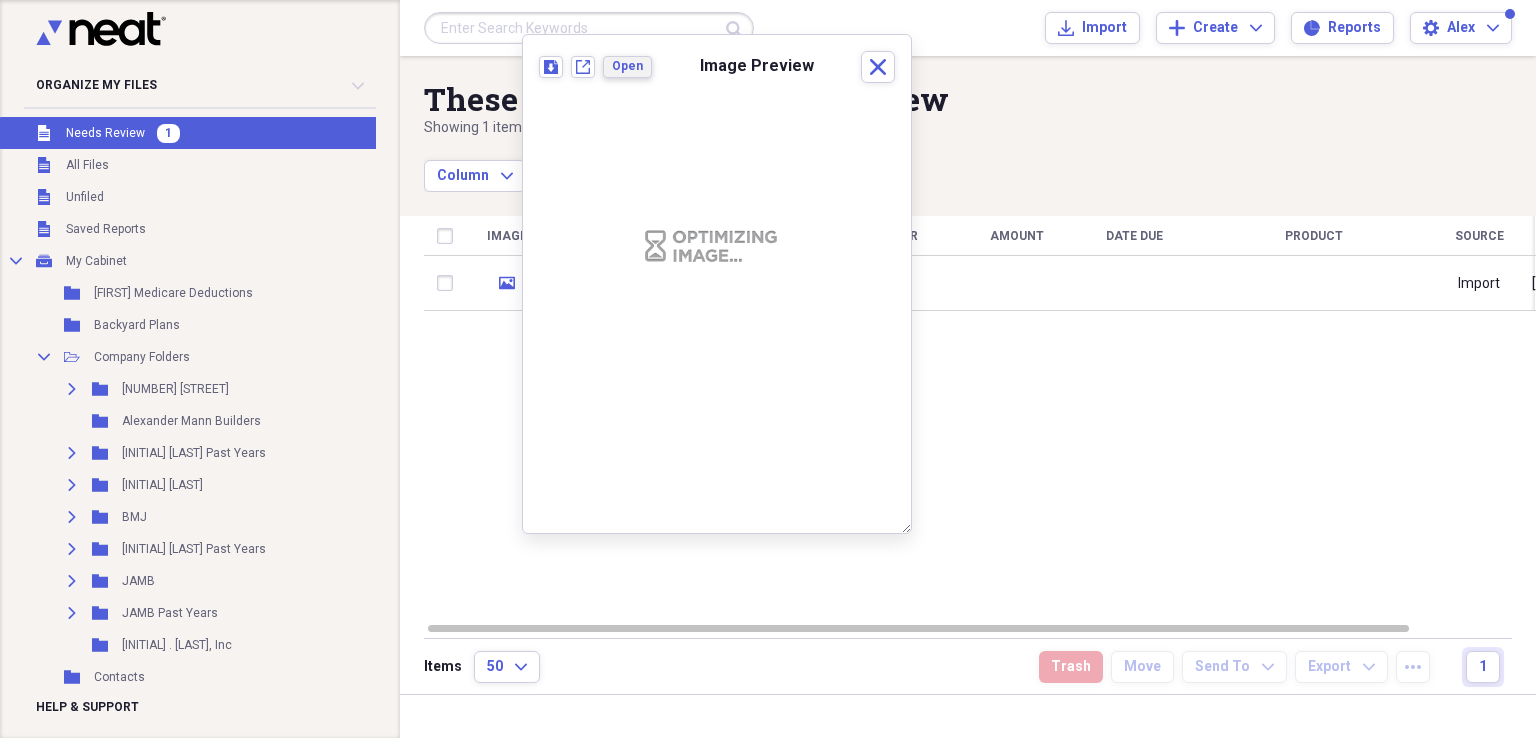 click on "Open" at bounding box center (627, 66) 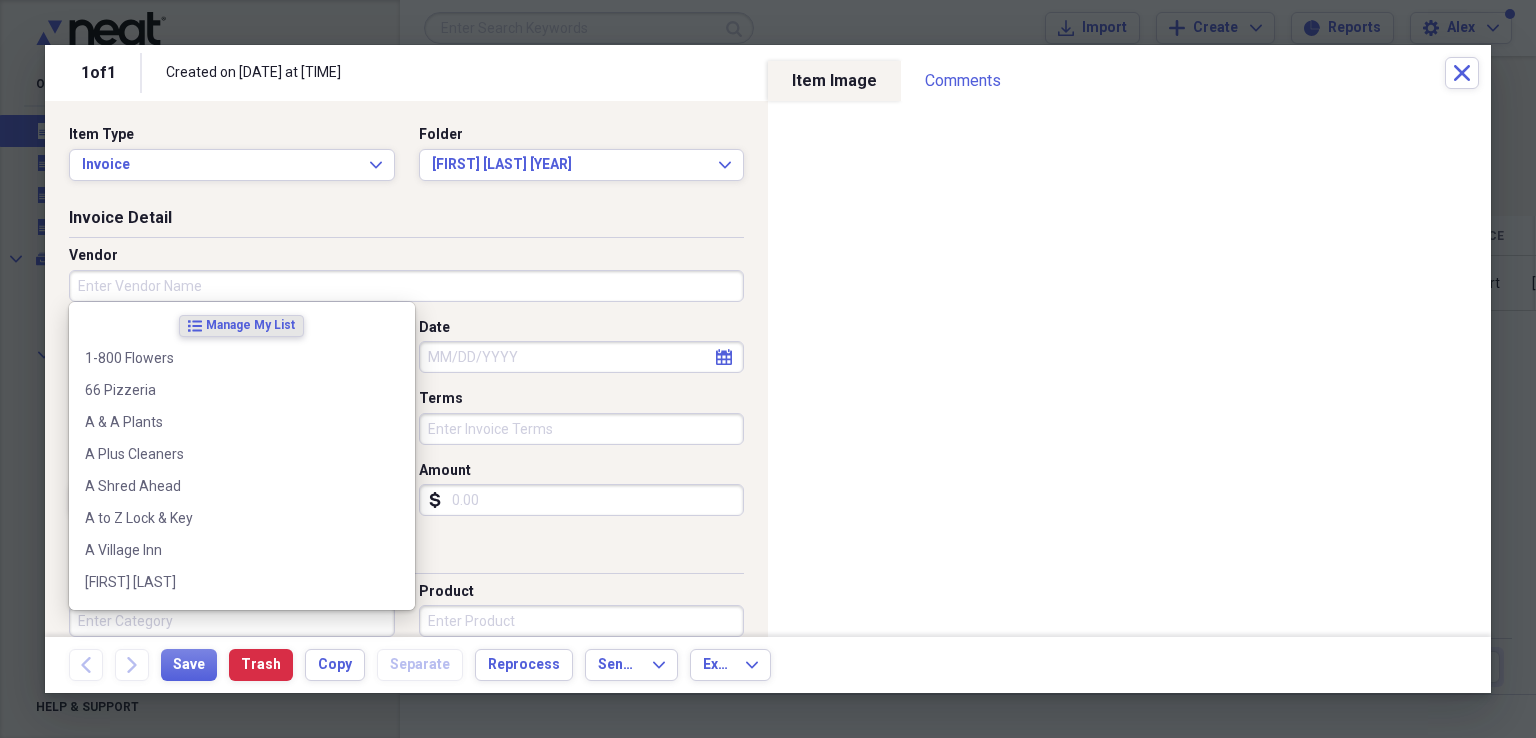 click on "Vendor" at bounding box center (406, 286) 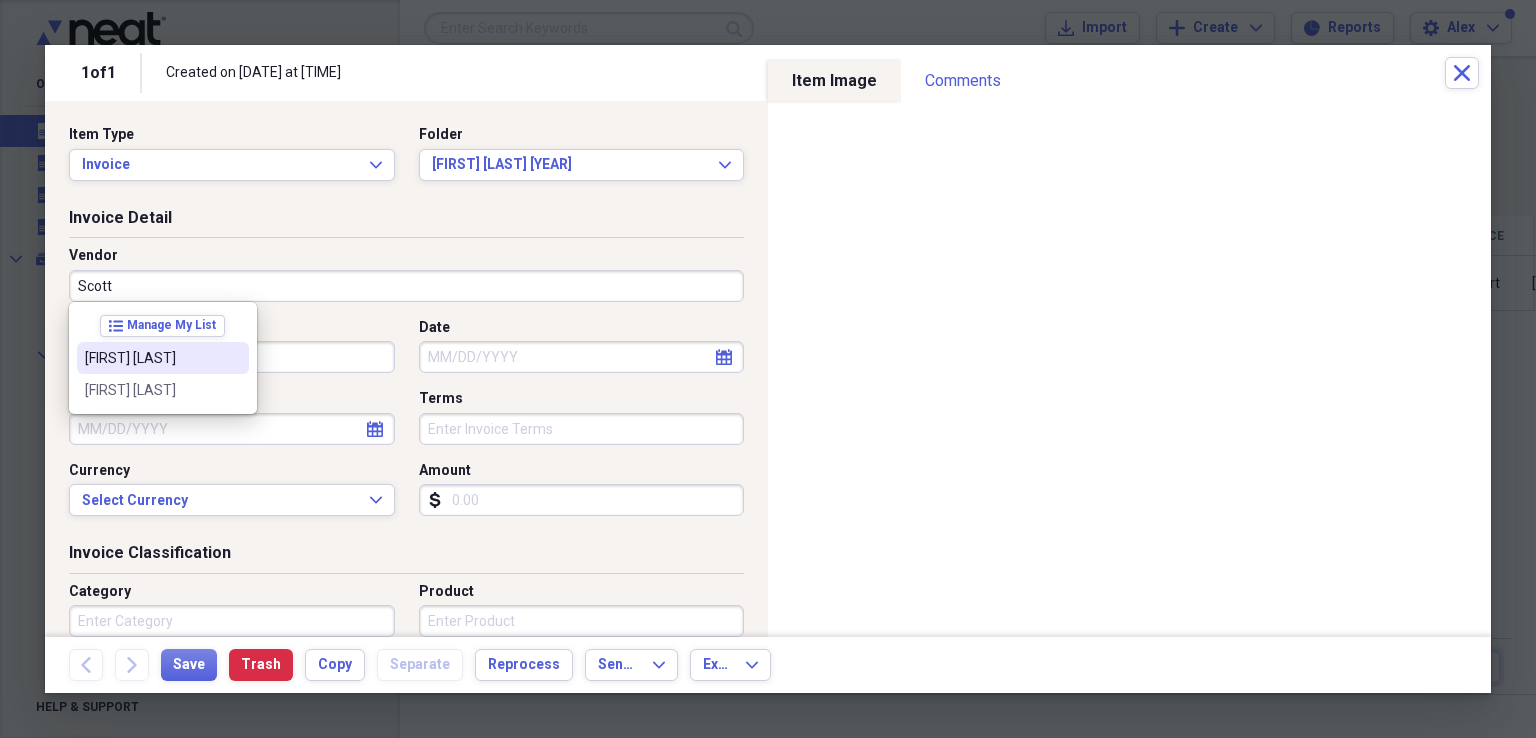 click on "[FIRST] [LAST]" at bounding box center (151, 358) 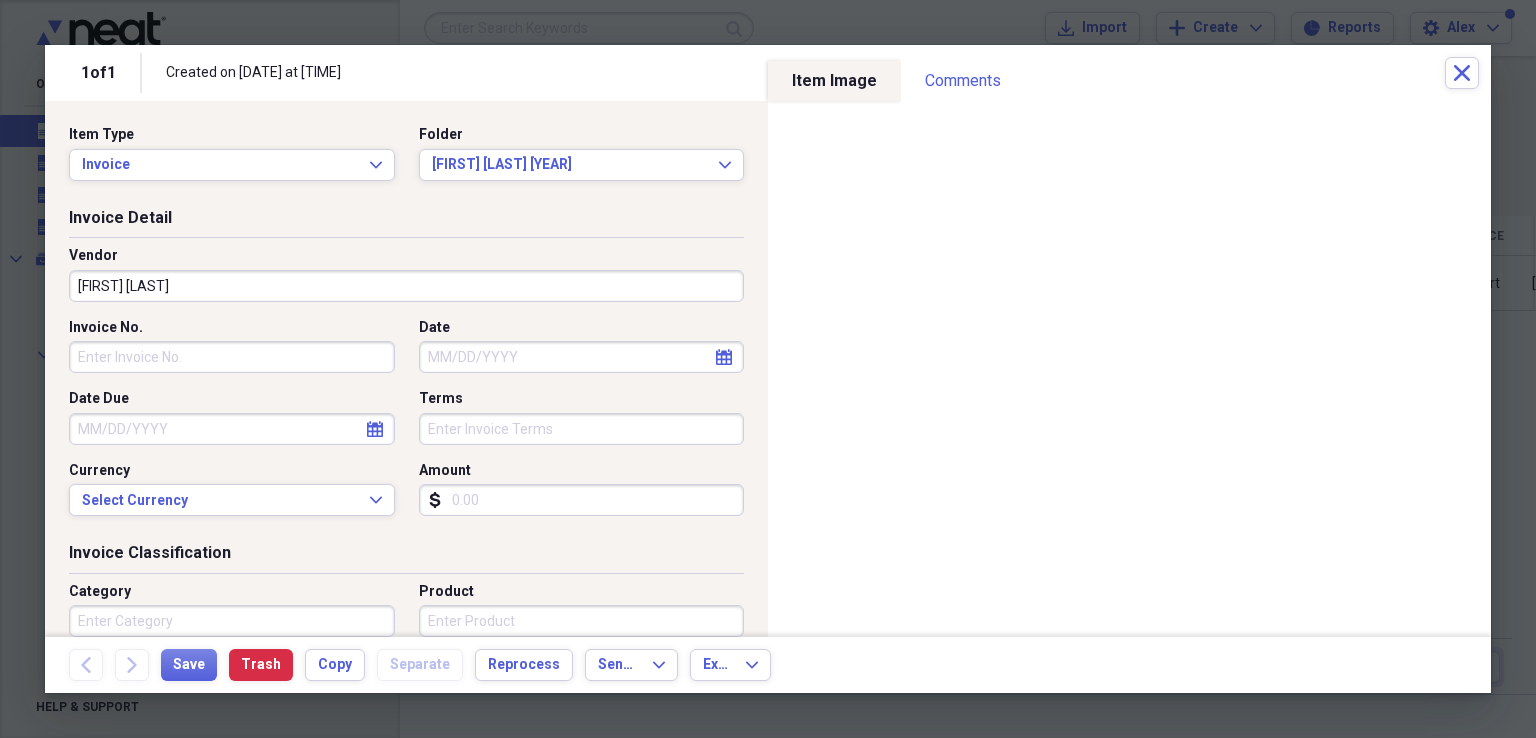 select on "7" 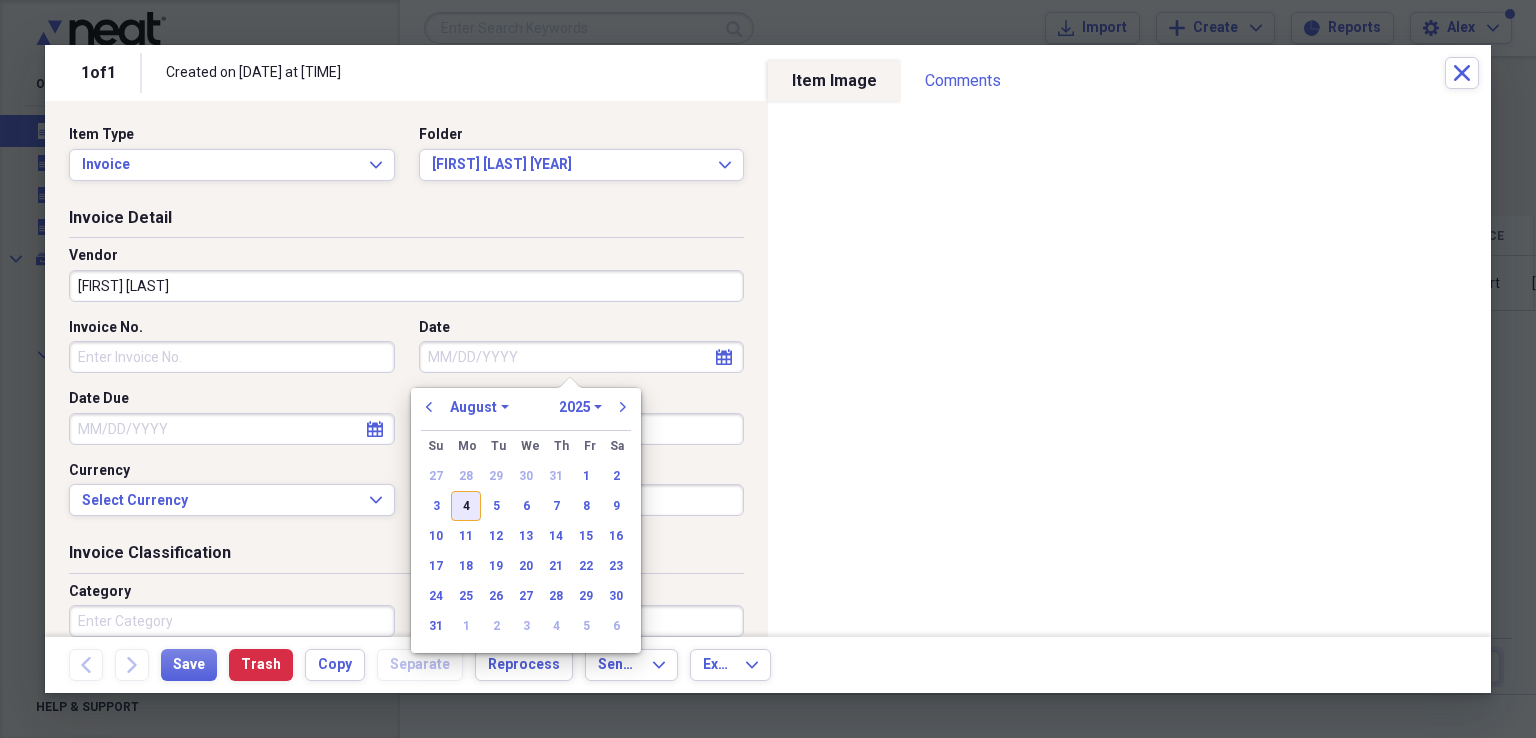 click on "4" at bounding box center [466, 506] 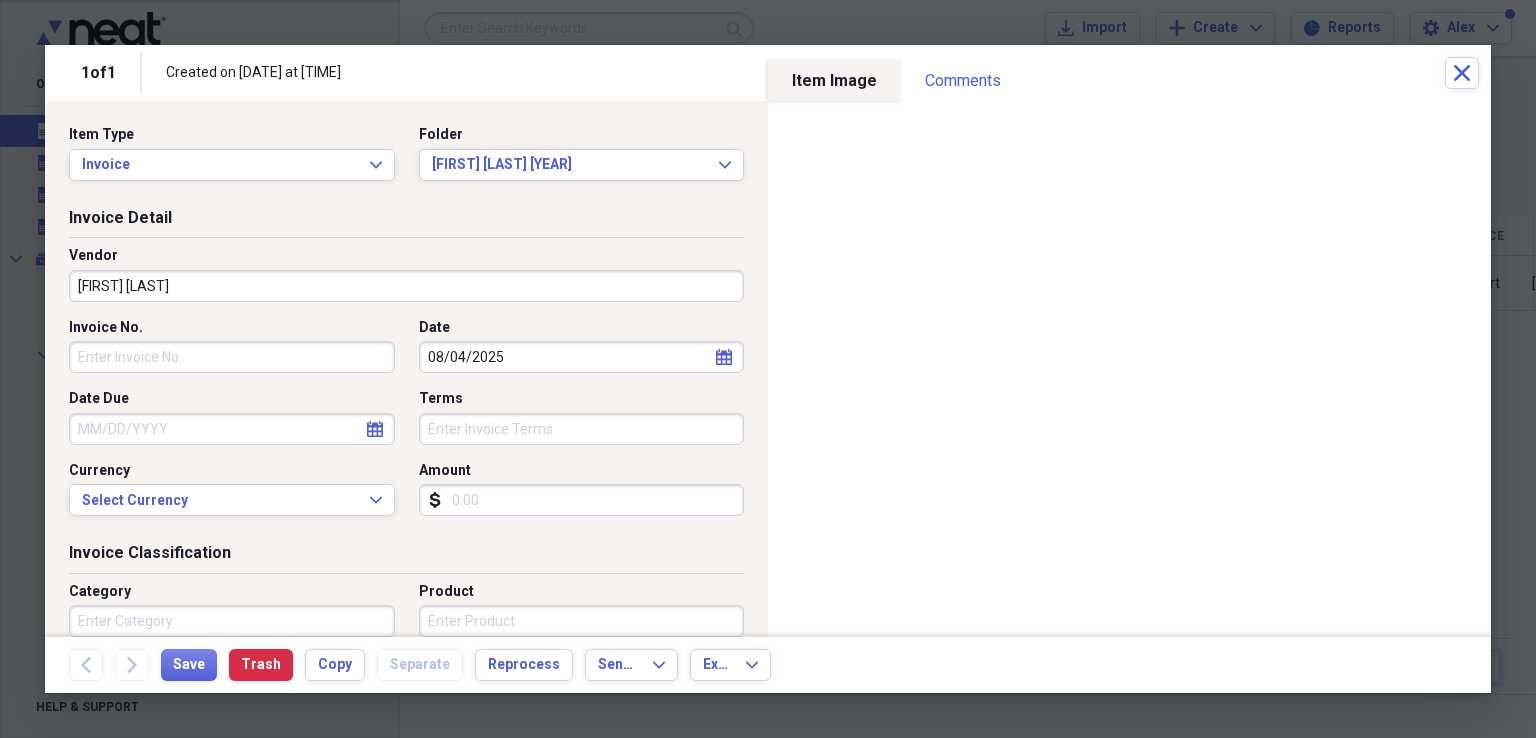 type 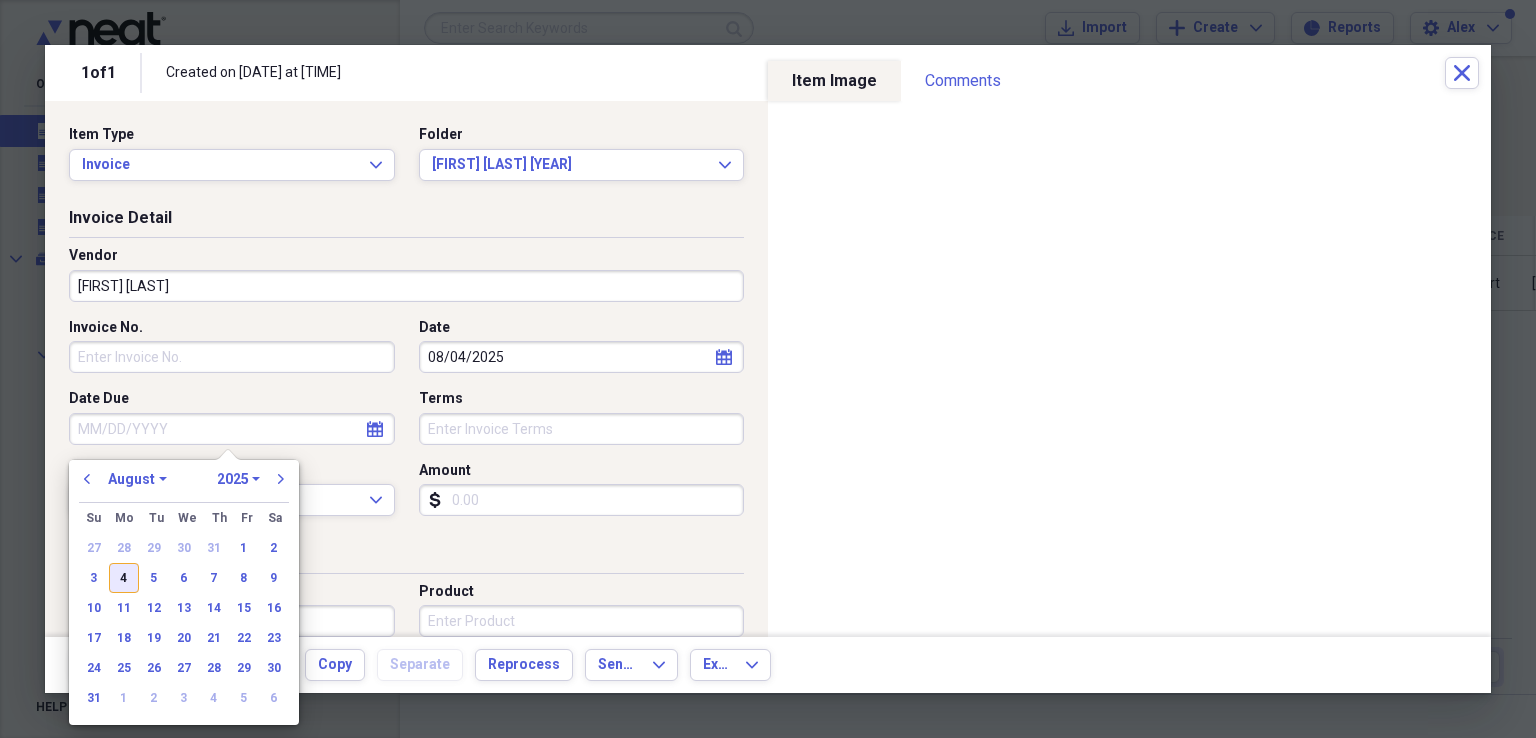 click on "4" at bounding box center (124, 578) 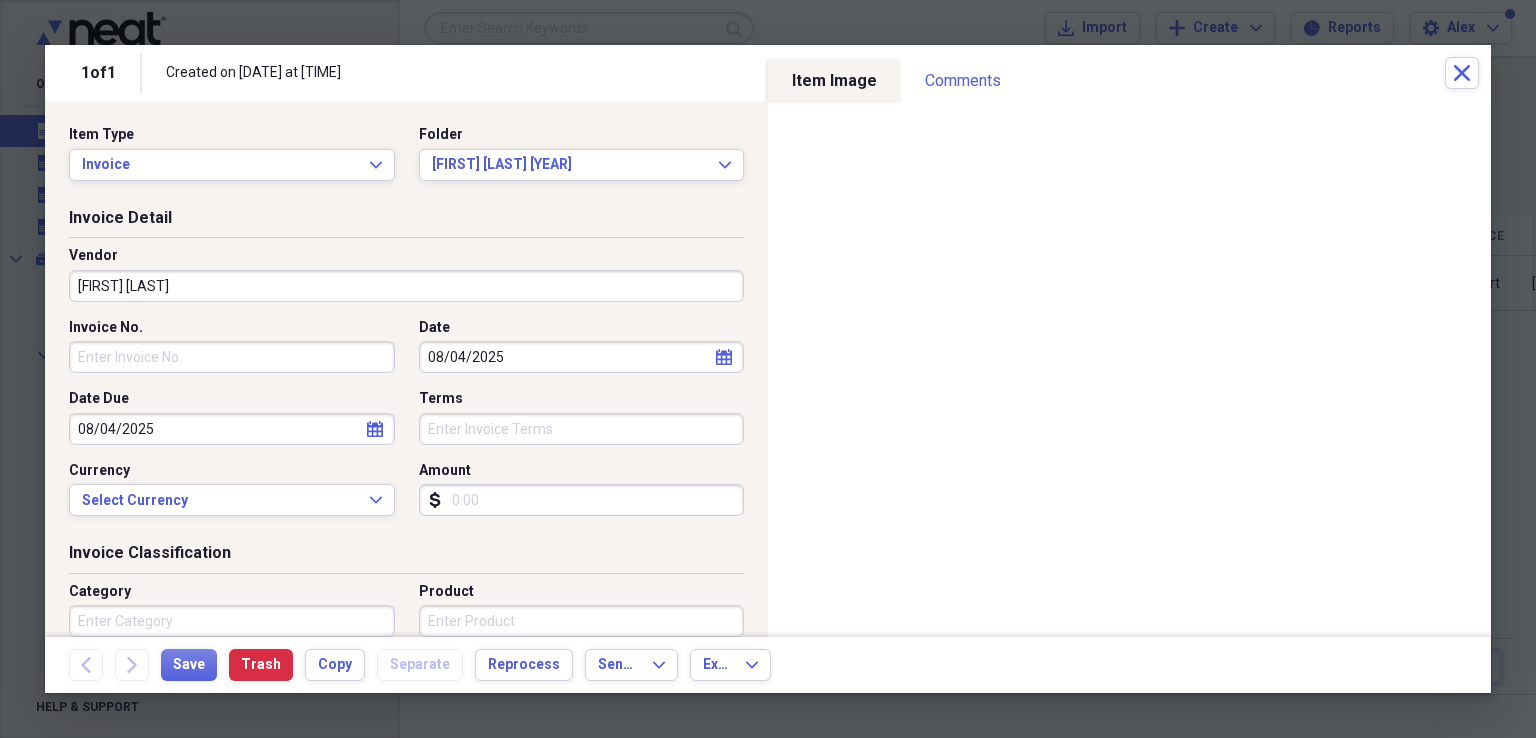 type 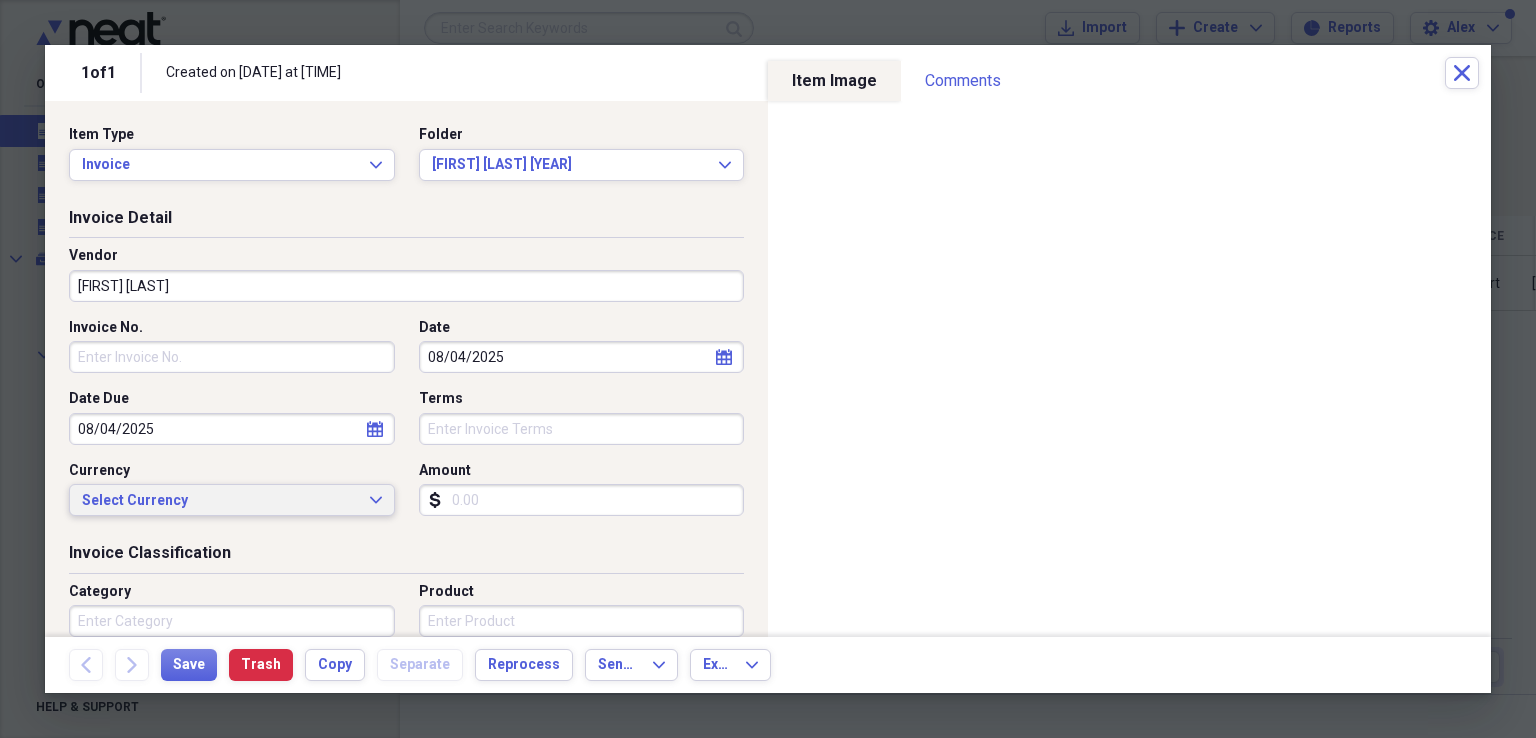type 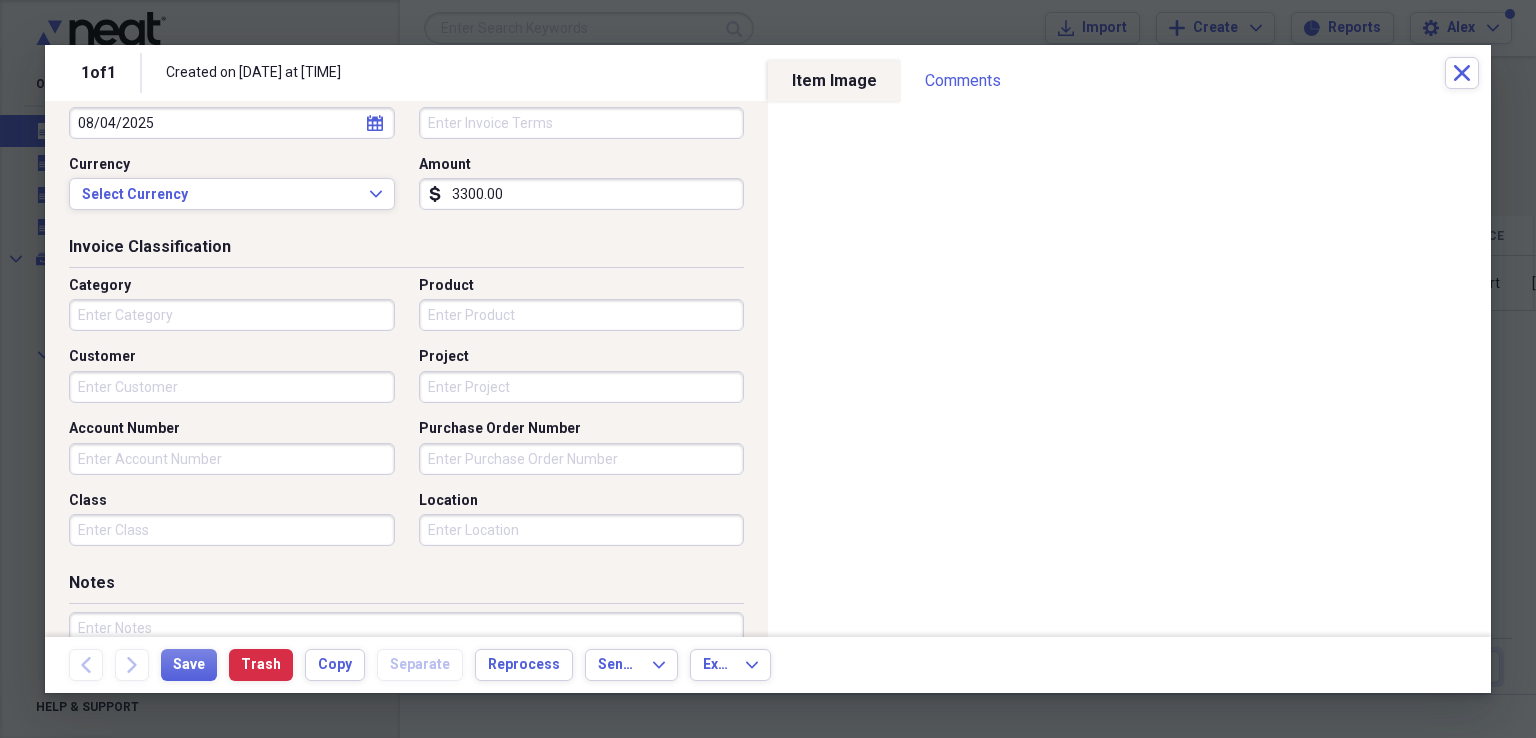 scroll, scrollTop: 400, scrollLeft: 0, axis: vertical 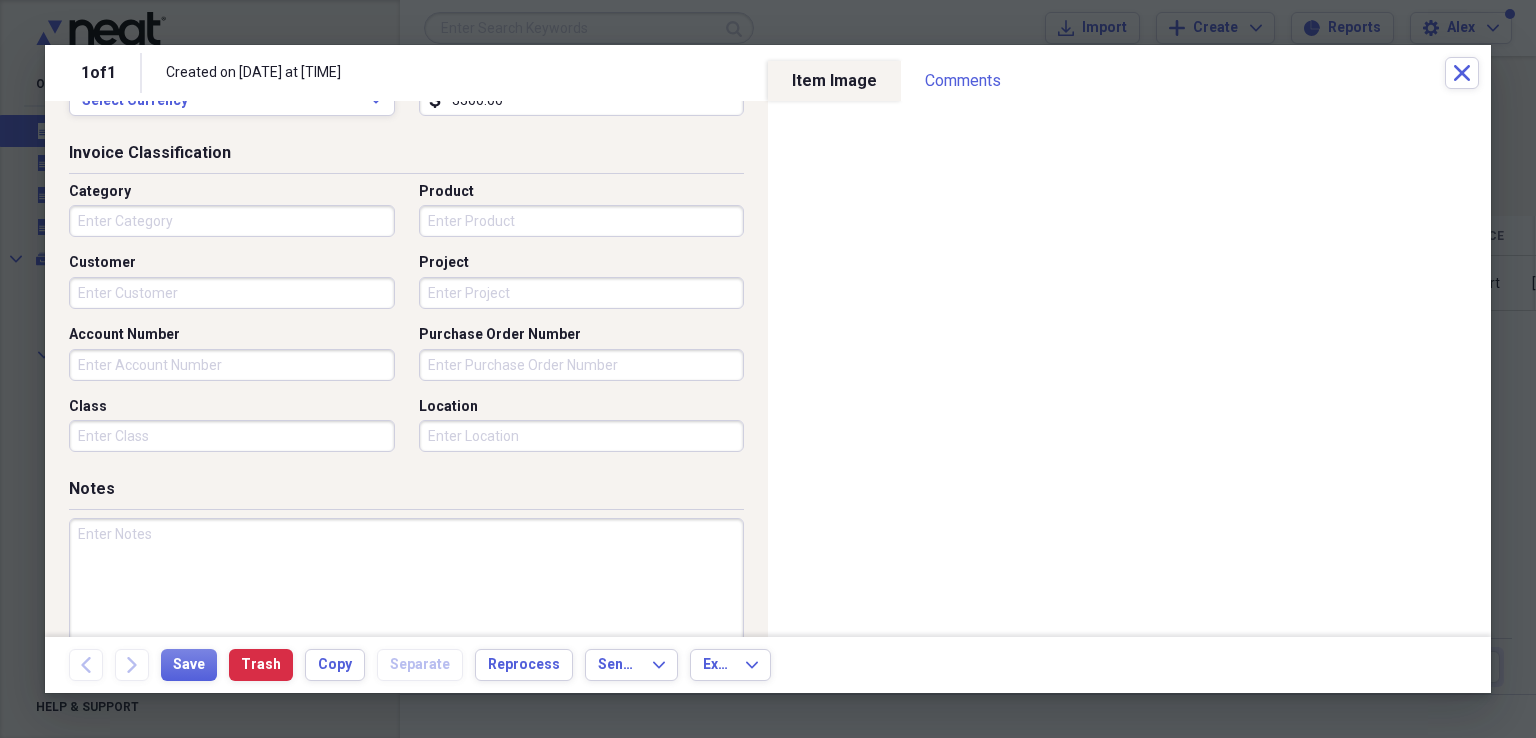 type on "3300.00" 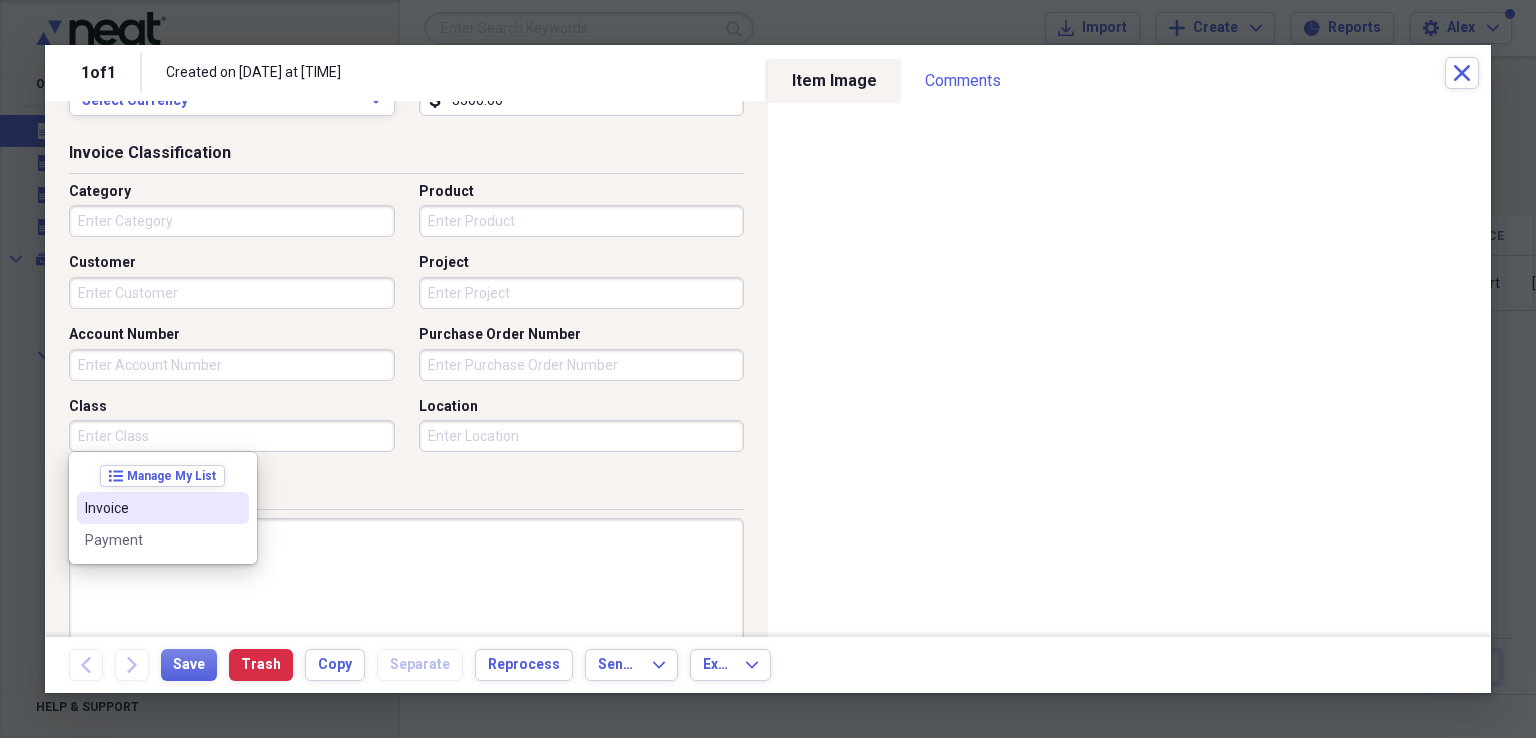 click on "Invoice" at bounding box center (151, 508) 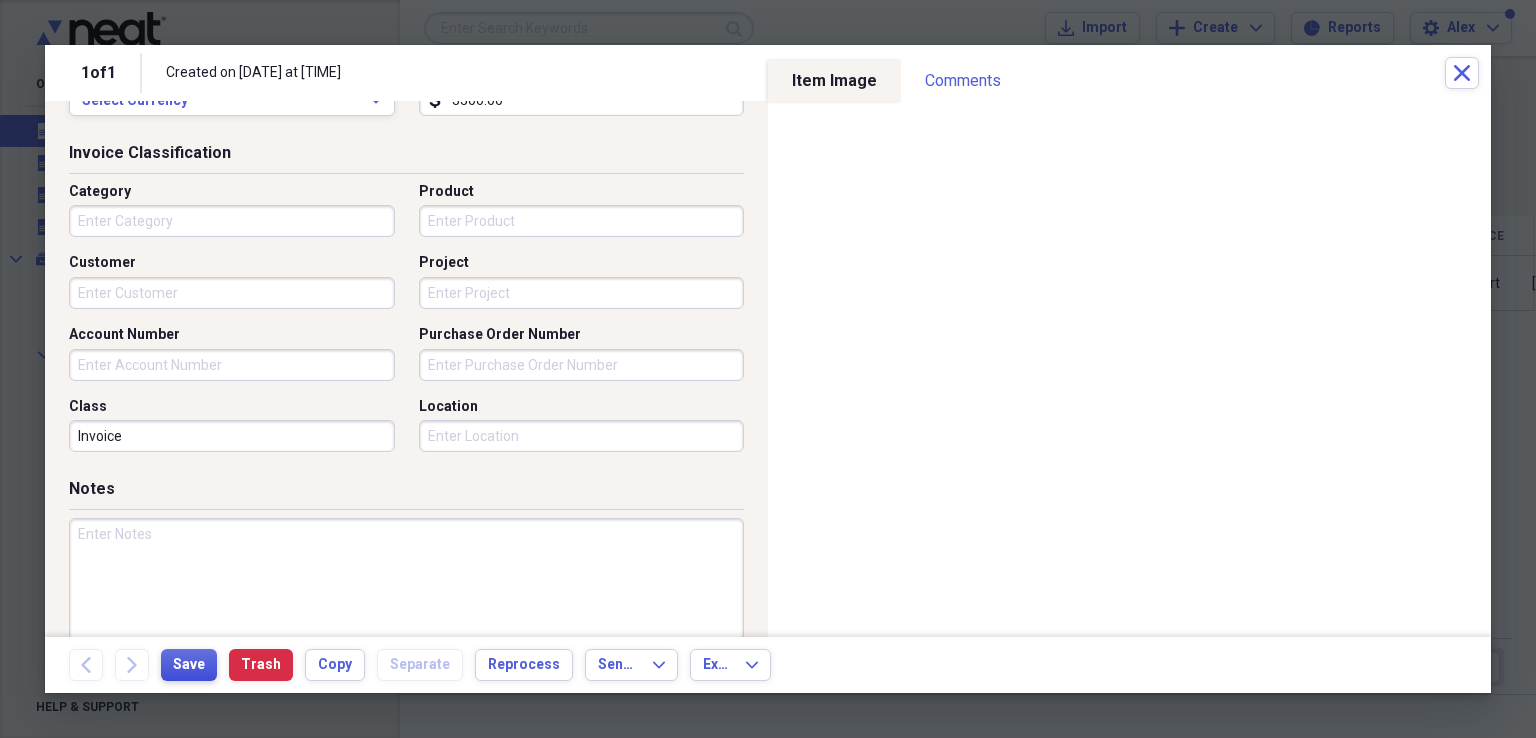 click on "Save" at bounding box center [189, 665] 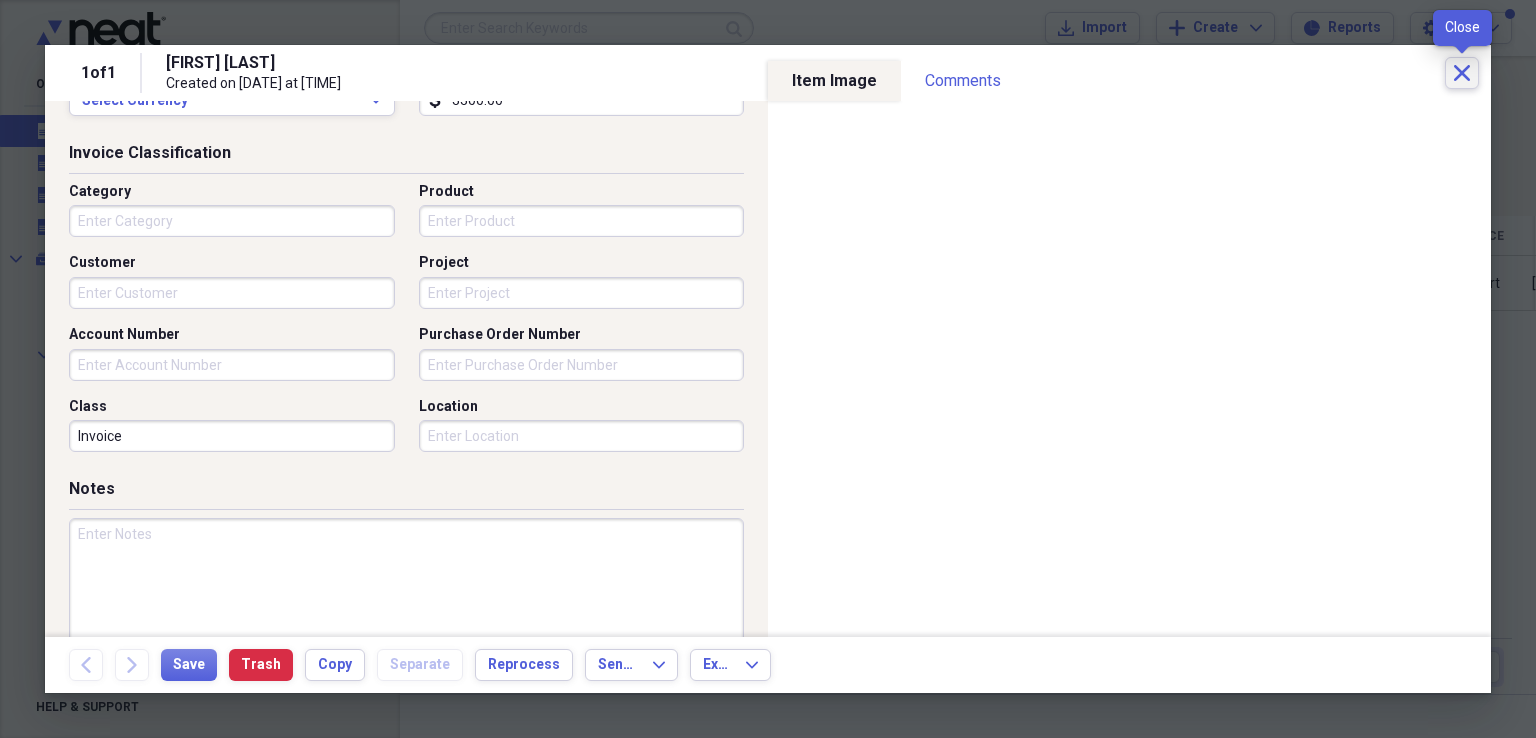 click 